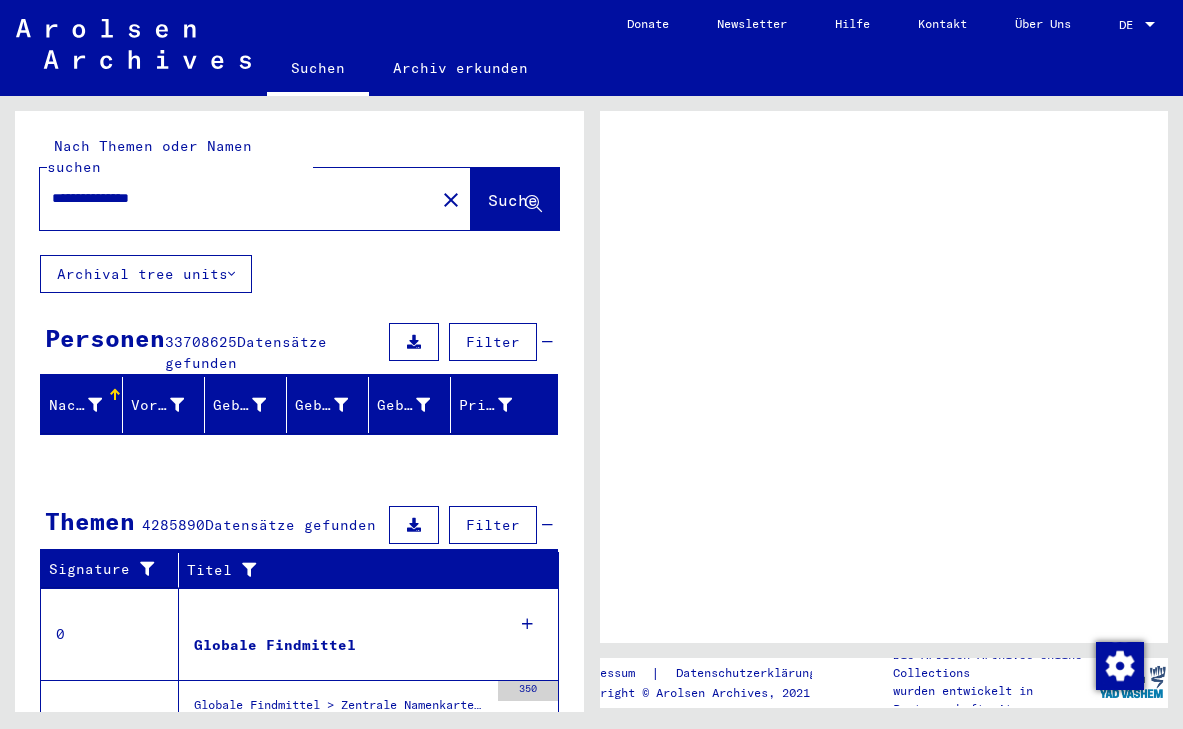 scroll, scrollTop: 0, scrollLeft: 0, axis: both 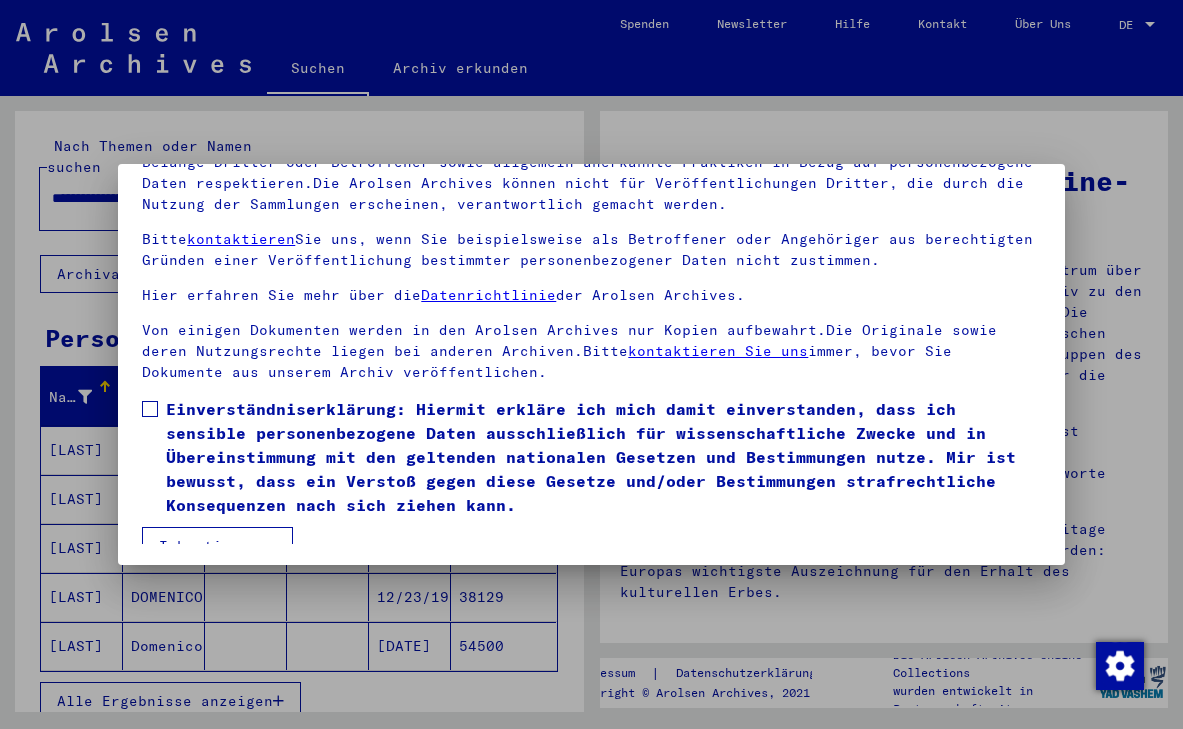 click at bounding box center [150, 409] 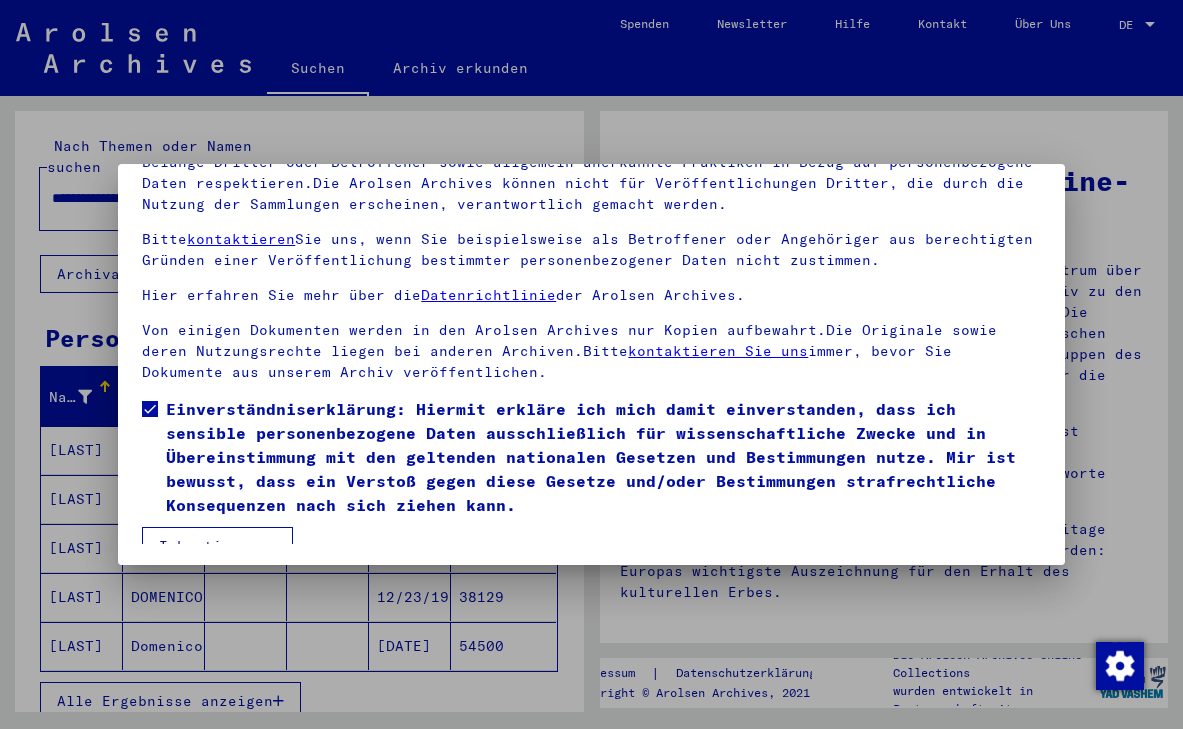 click on "Ich stimme zu" at bounding box center [217, 546] 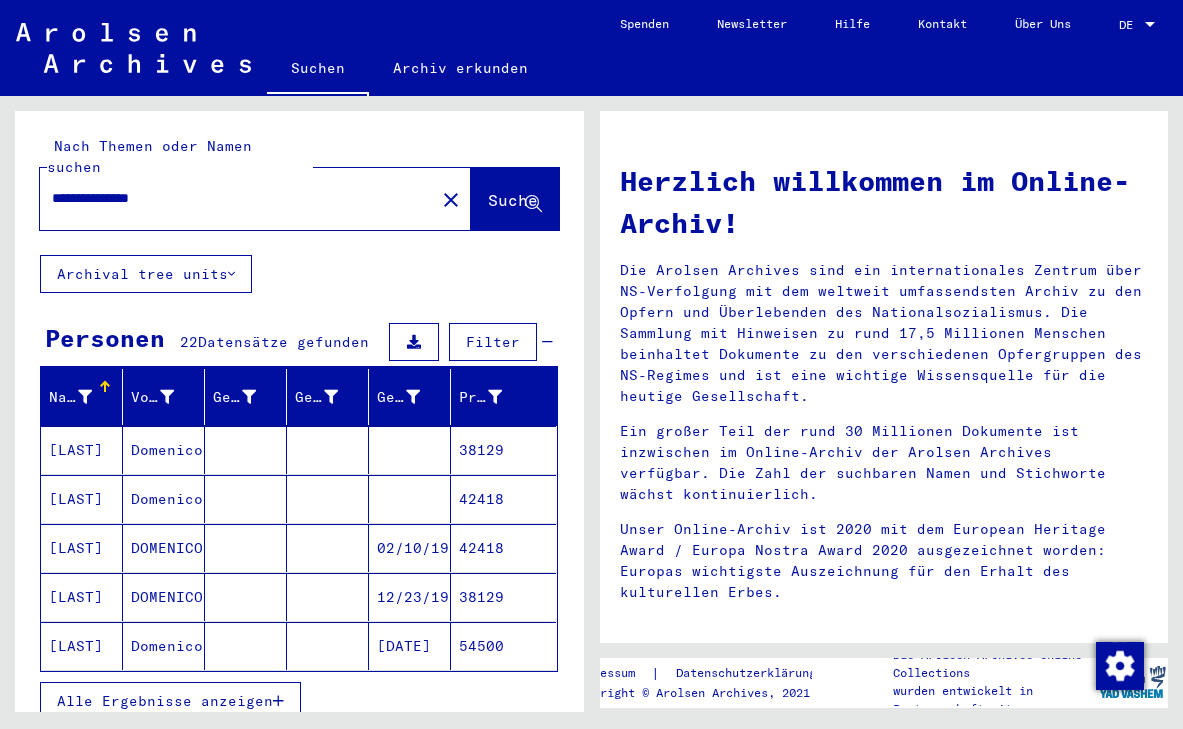 scroll, scrollTop: 5, scrollLeft: 0, axis: vertical 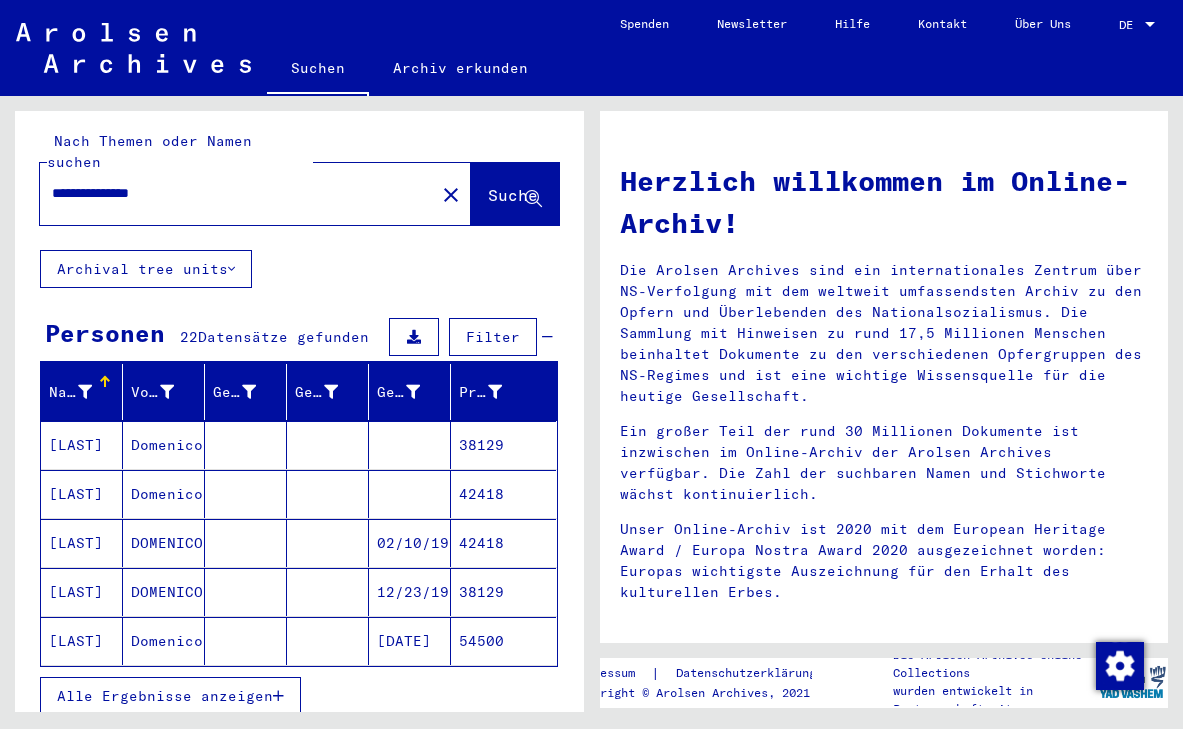 click on "02/10/1910" at bounding box center [410, 592] 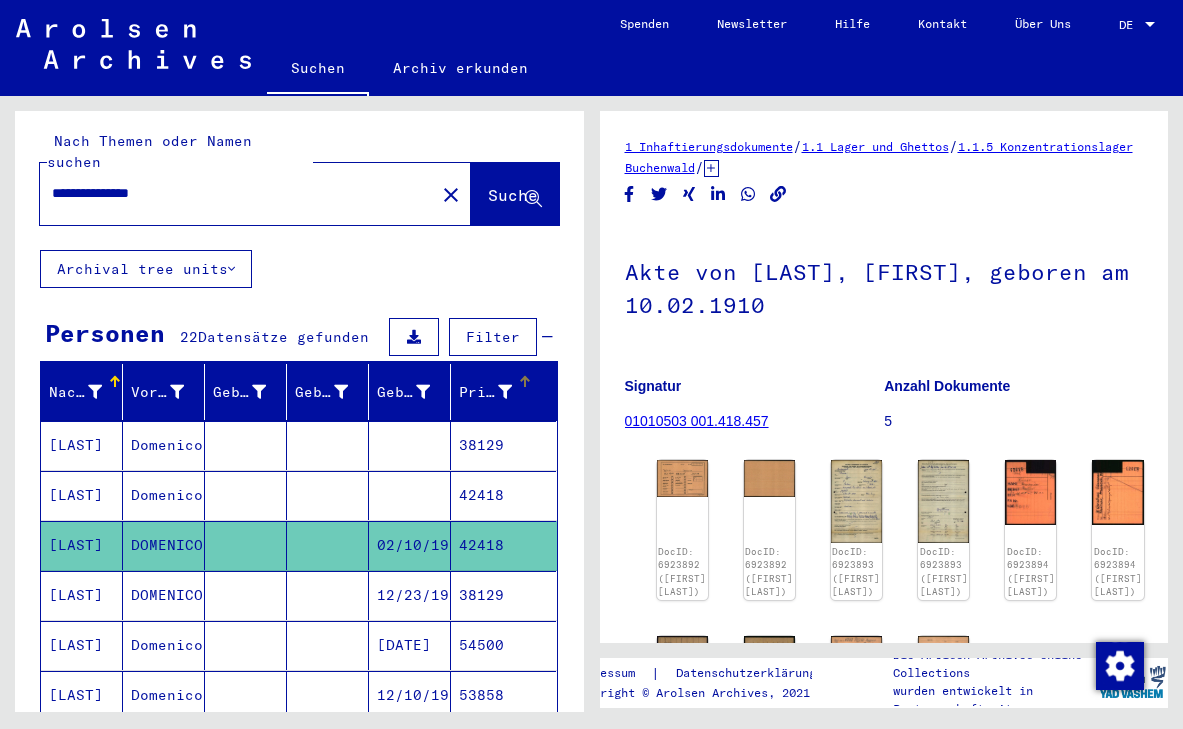 scroll, scrollTop: 0, scrollLeft: 0, axis: both 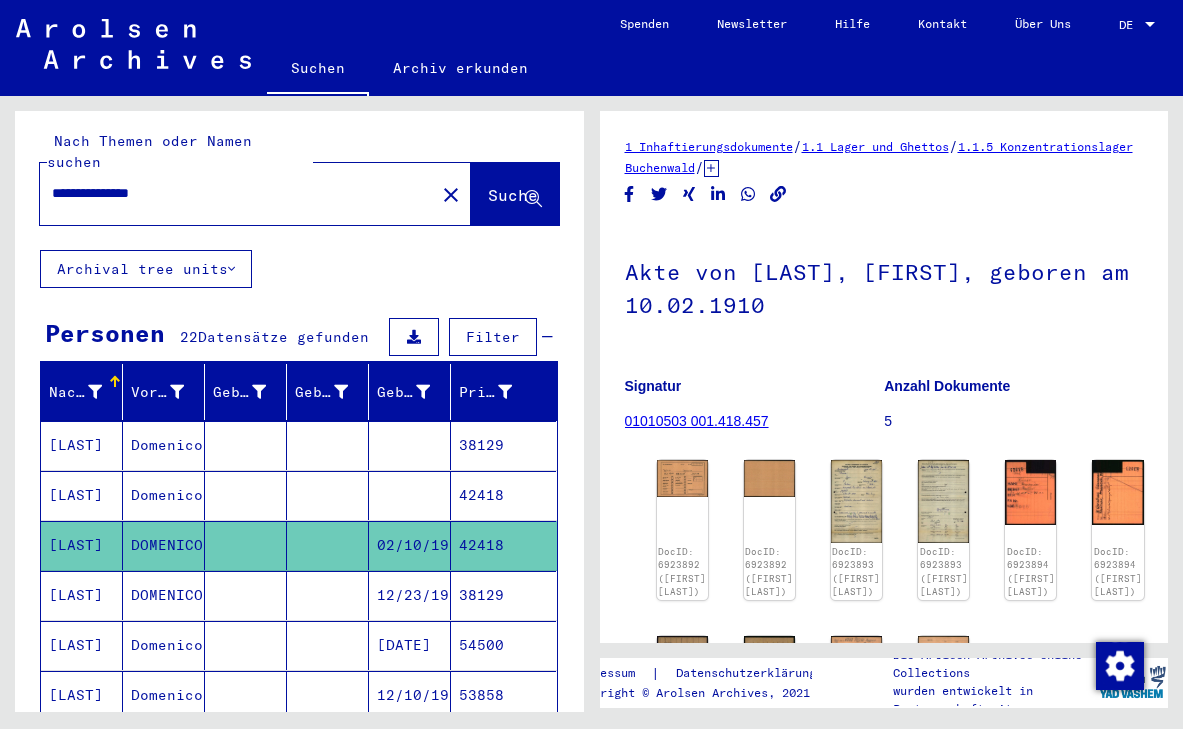 click on "12/23/1923" at bounding box center (410, 645) 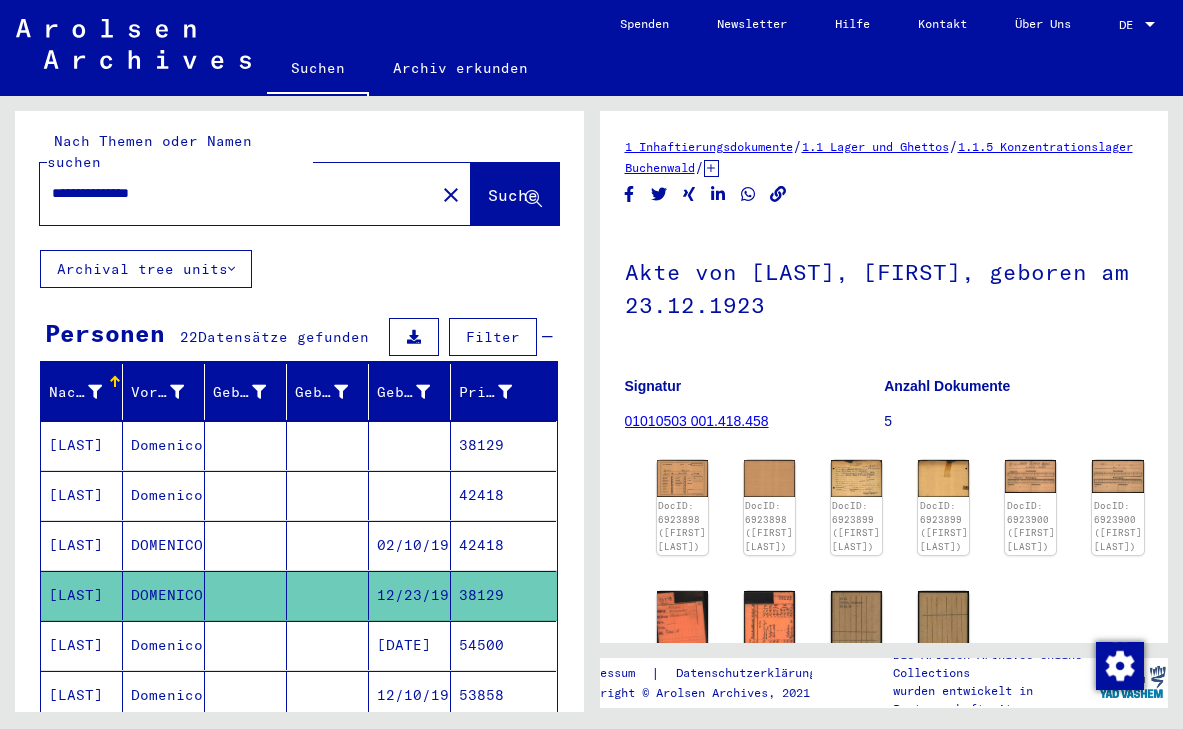 scroll, scrollTop: 0, scrollLeft: 0, axis: both 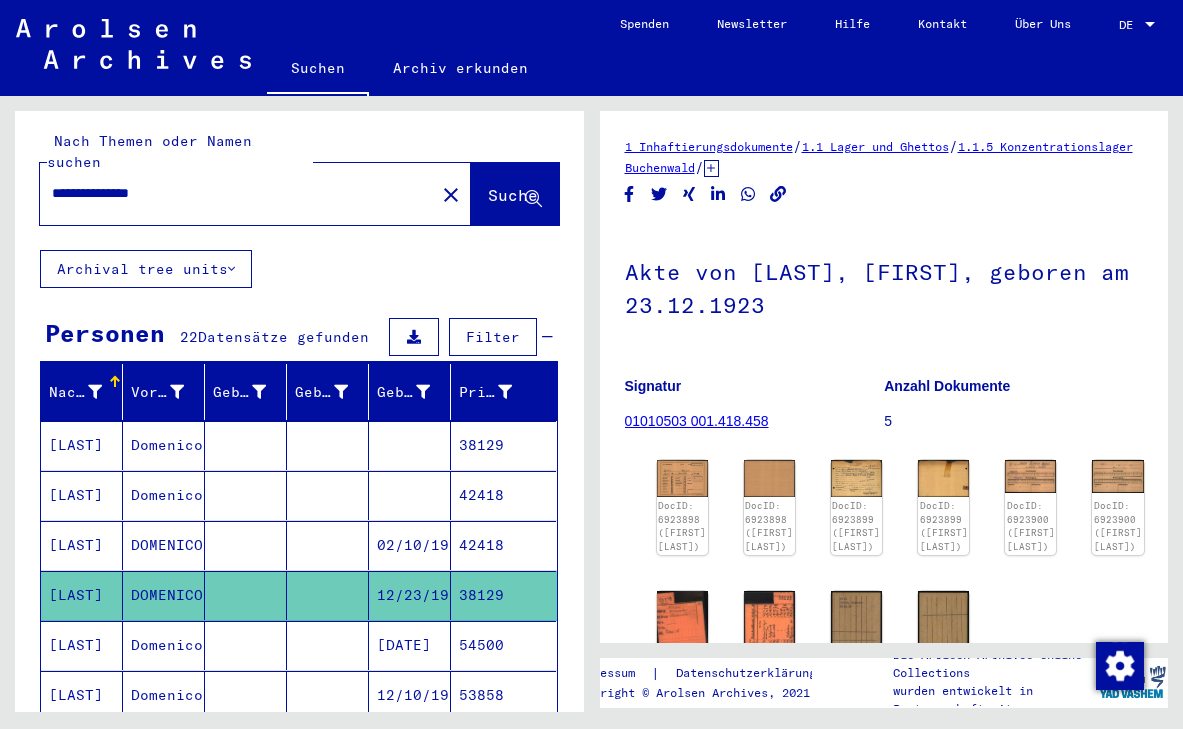 click on "[DATE]" at bounding box center (410, 695) 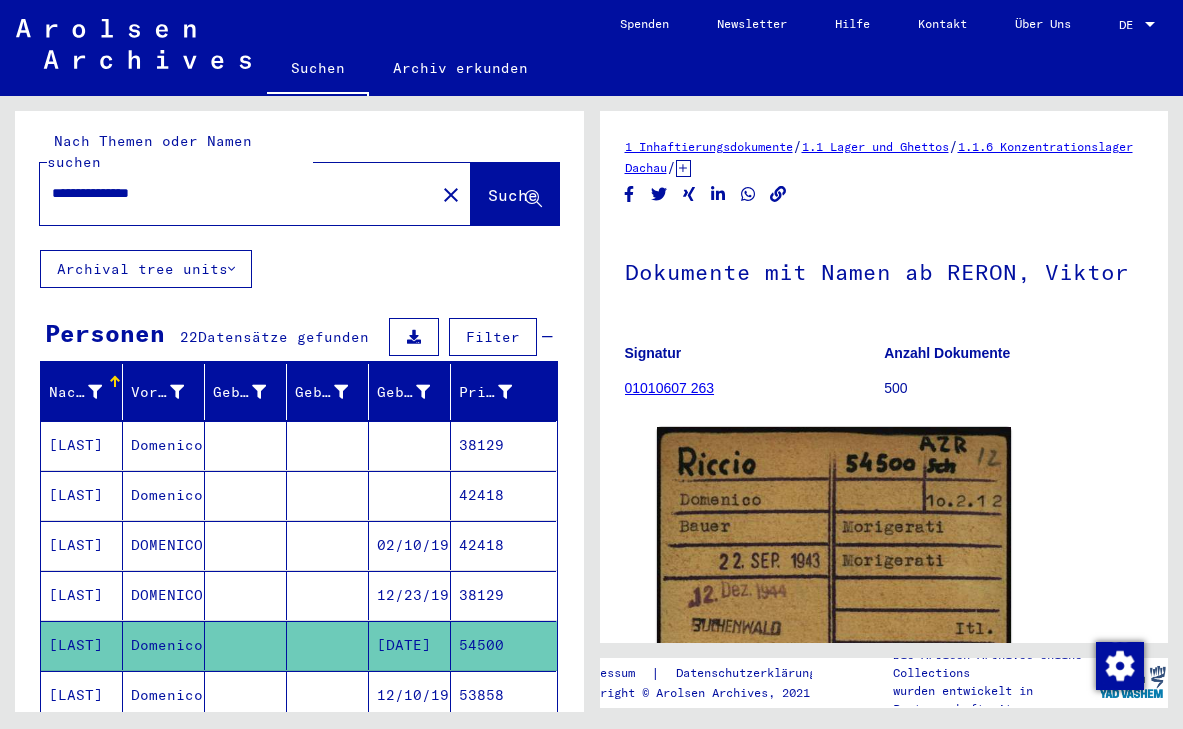 scroll, scrollTop: 0, scrollLeft: 0, axis: both 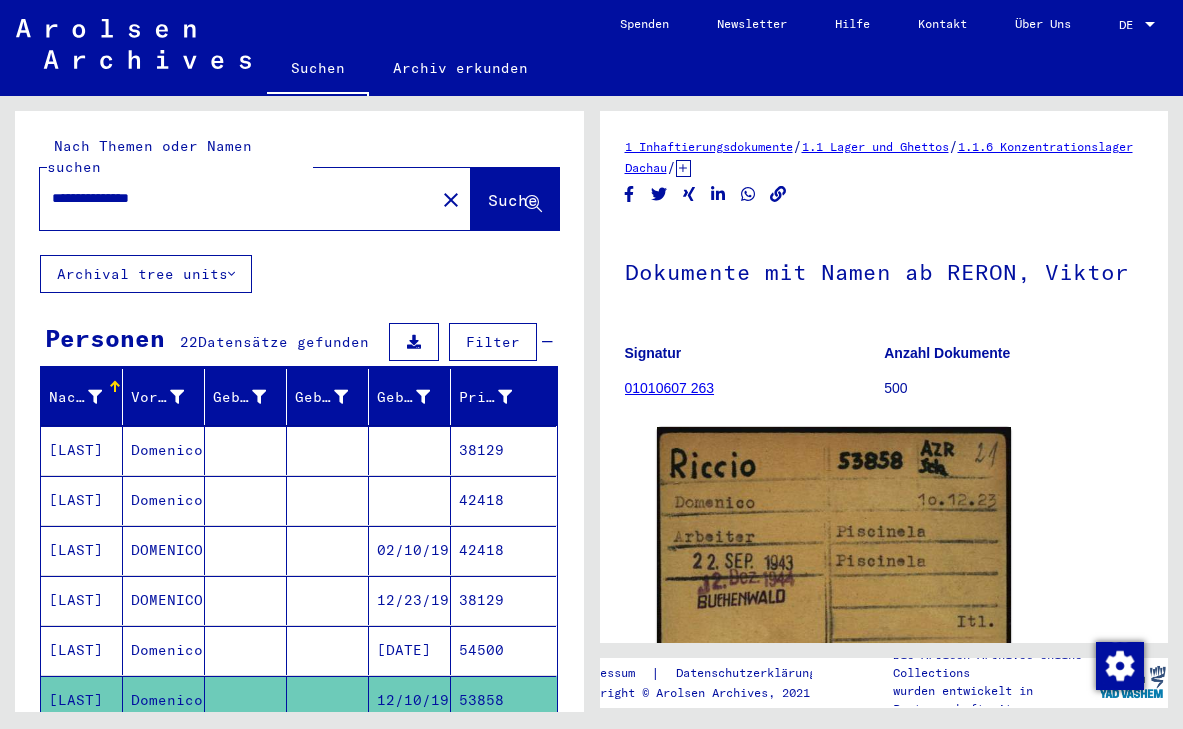 click on "**********" at bounding box center [237, 198] 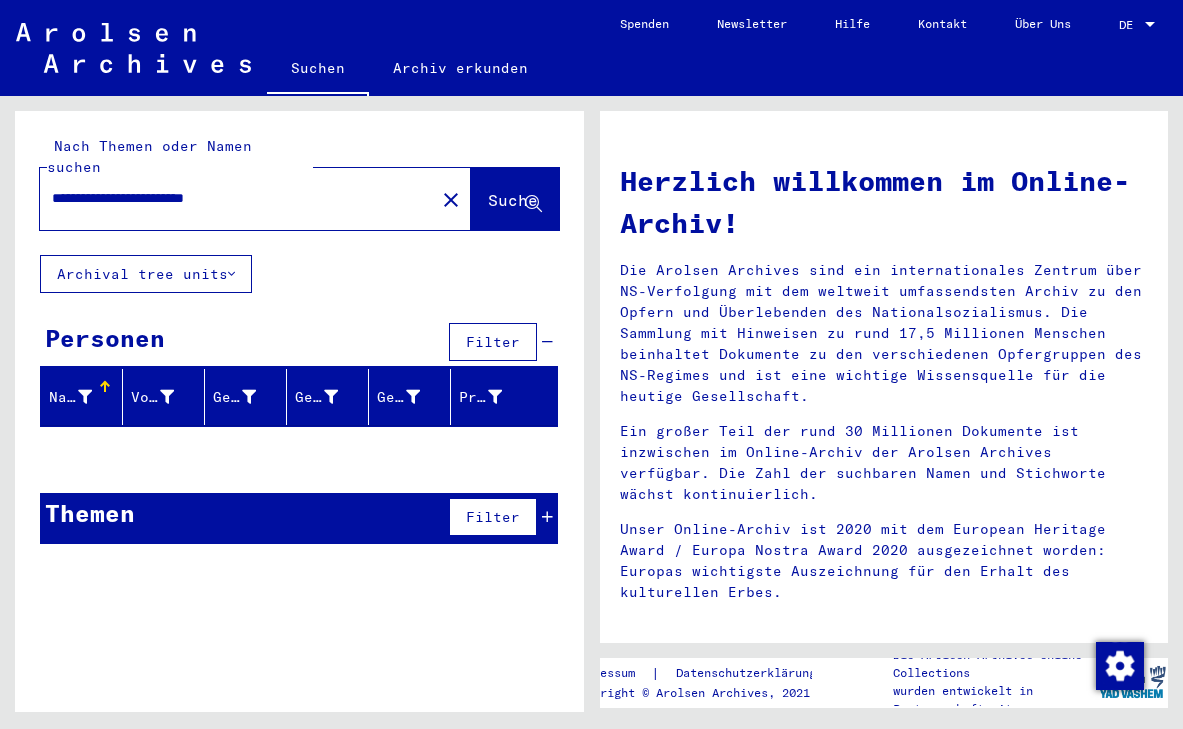 drag, startPoint x: 271, startPoint y: 179, endPoint x: 198, endPoint y: 177, distance: 73.02739 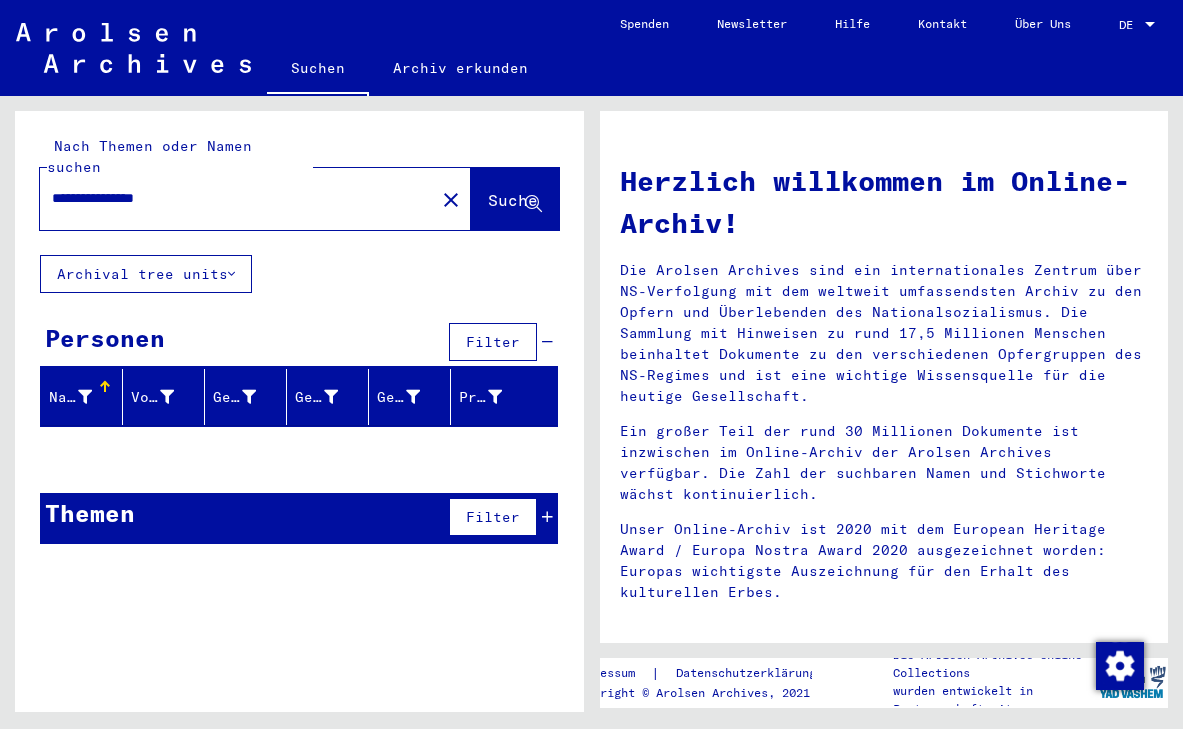 type on "**********" 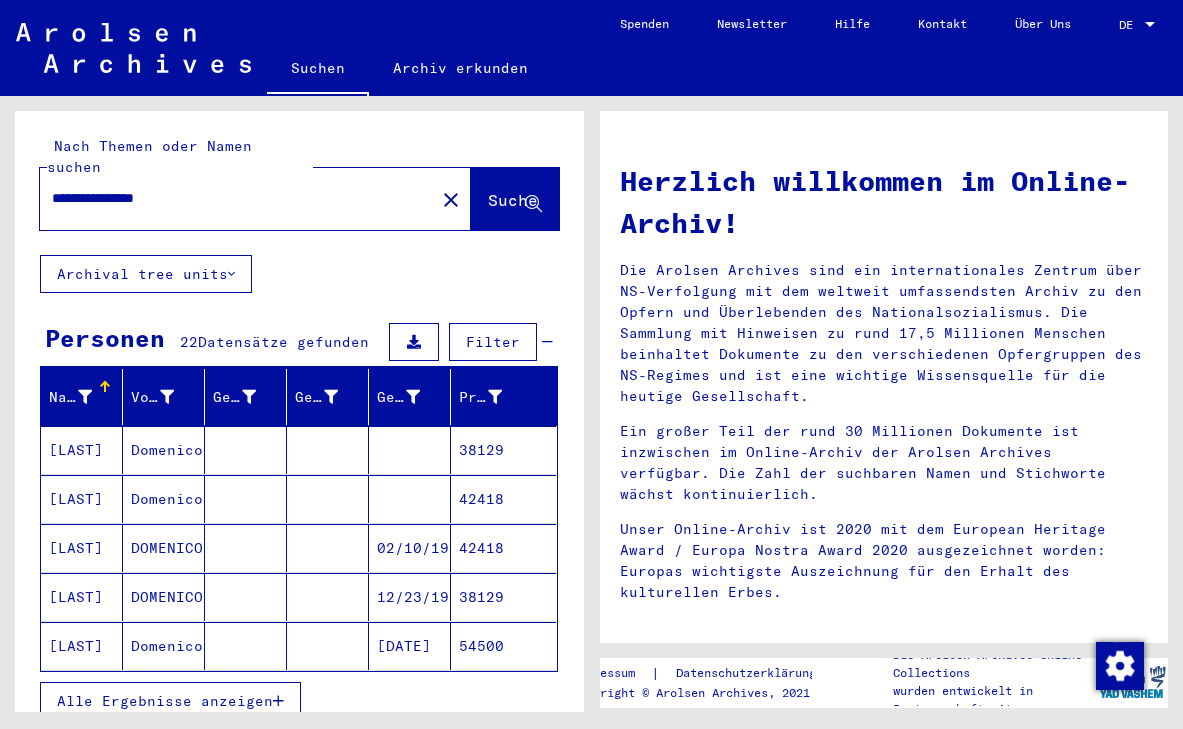 scroll, scrollTop: 0, scrollLeft: 0, axis: both 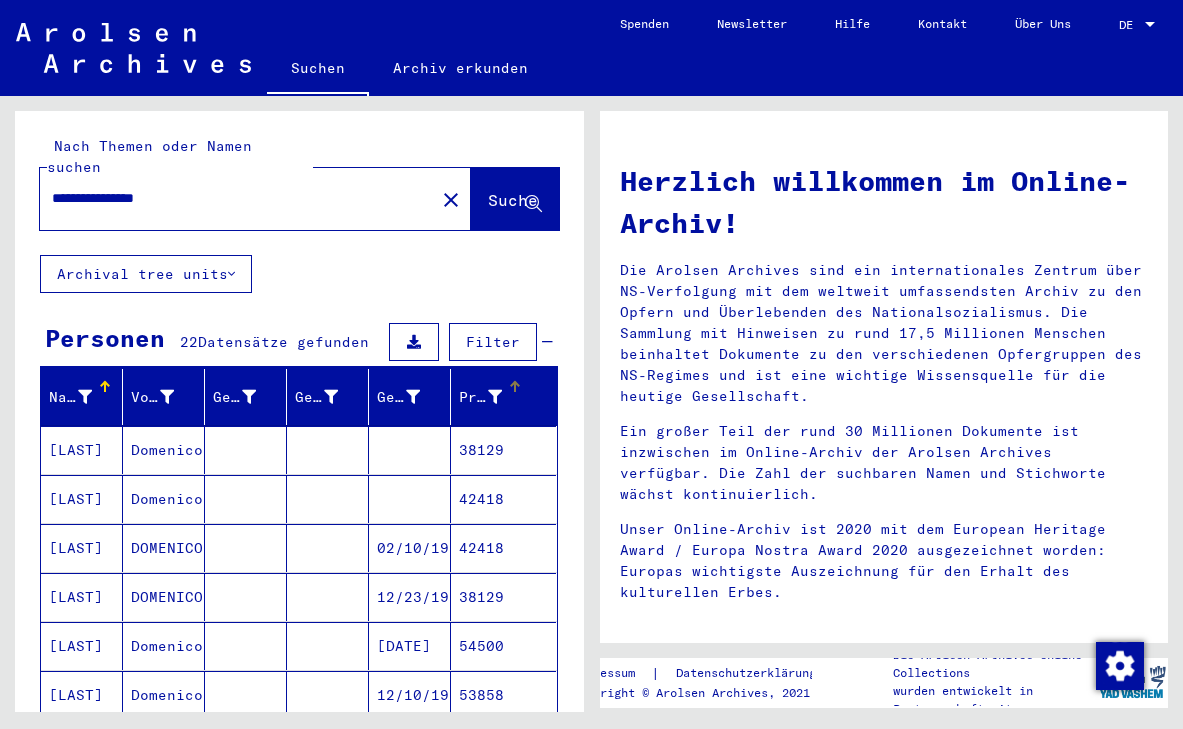 click on "Prisoner #" at bounding box center [480, 397] 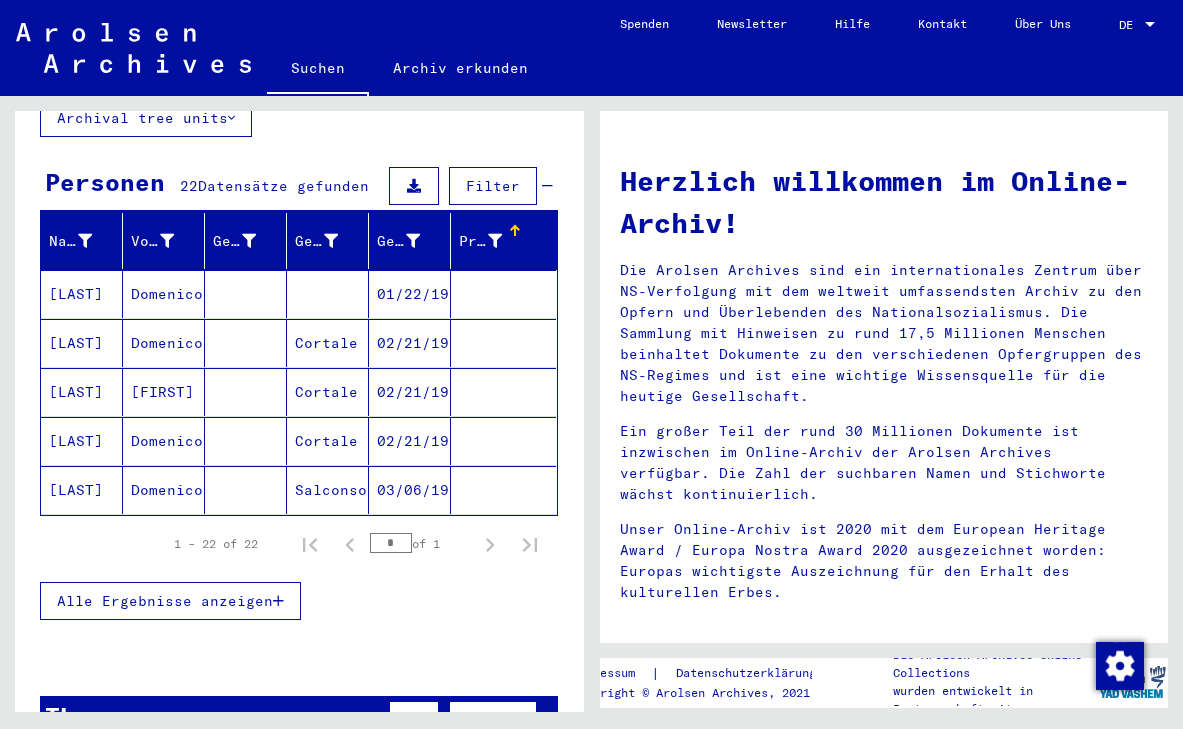 scroll, scrollTop: 157, scrollLeft: 0, axis: vertical 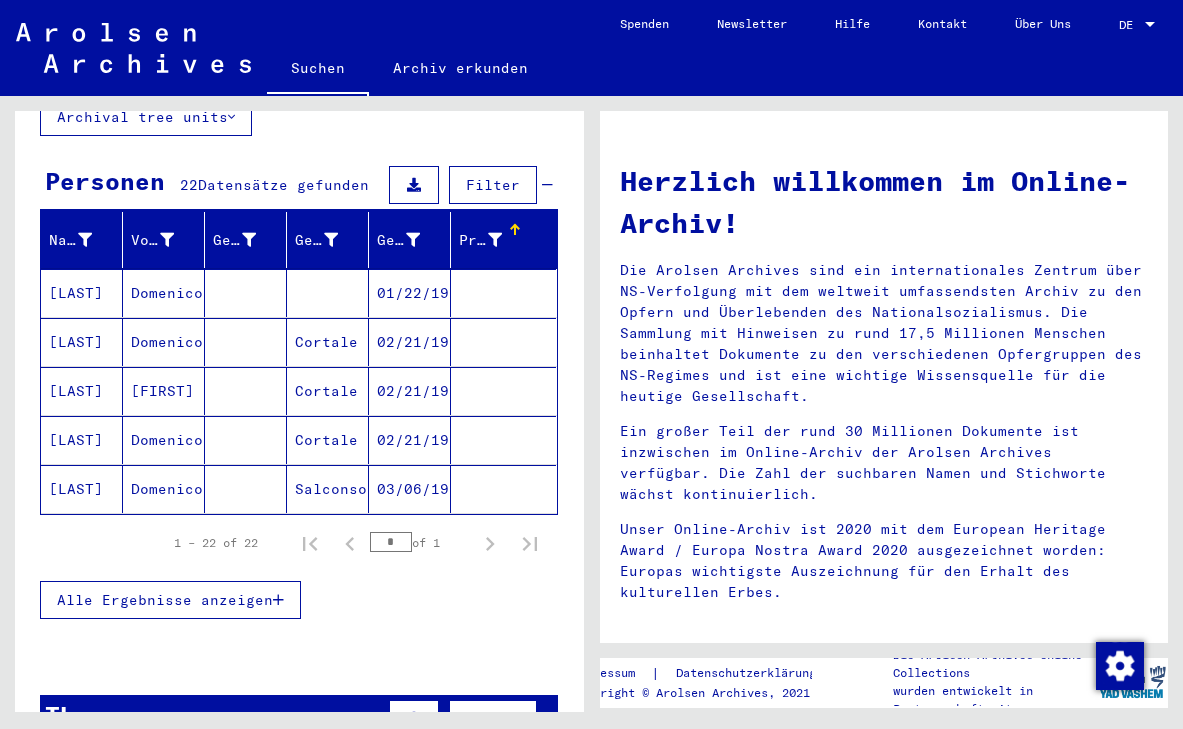 click on "Alle Ergebnisse anzeigen" at bounding box center (165, 600) 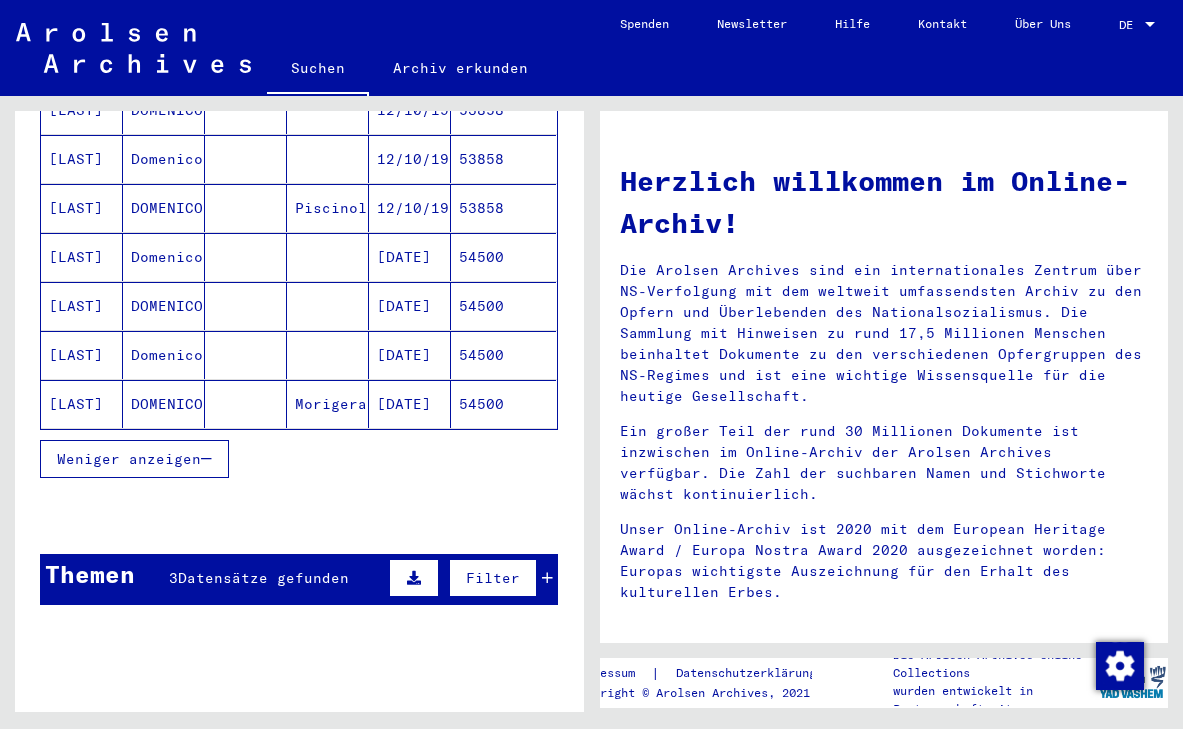 scroll, scrollTop: 979, scrollLeft: 0, axis: vertical 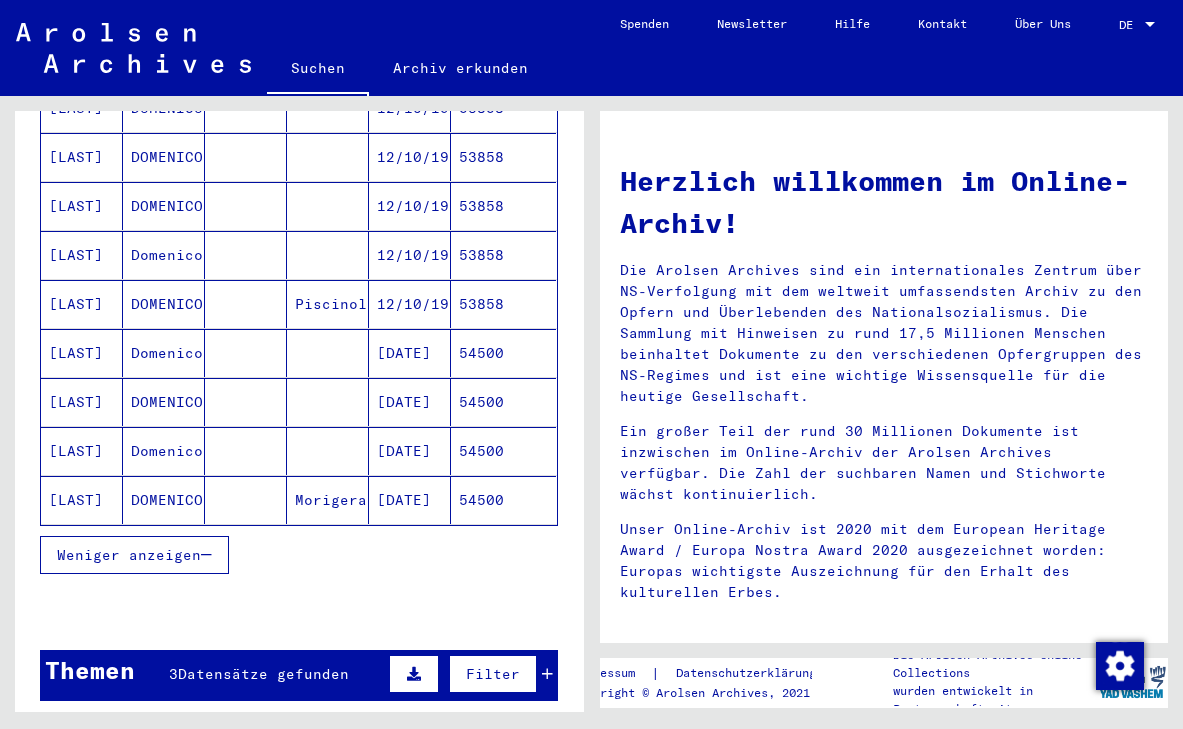 click on "Piscinola" at bounding box center (328, 353) 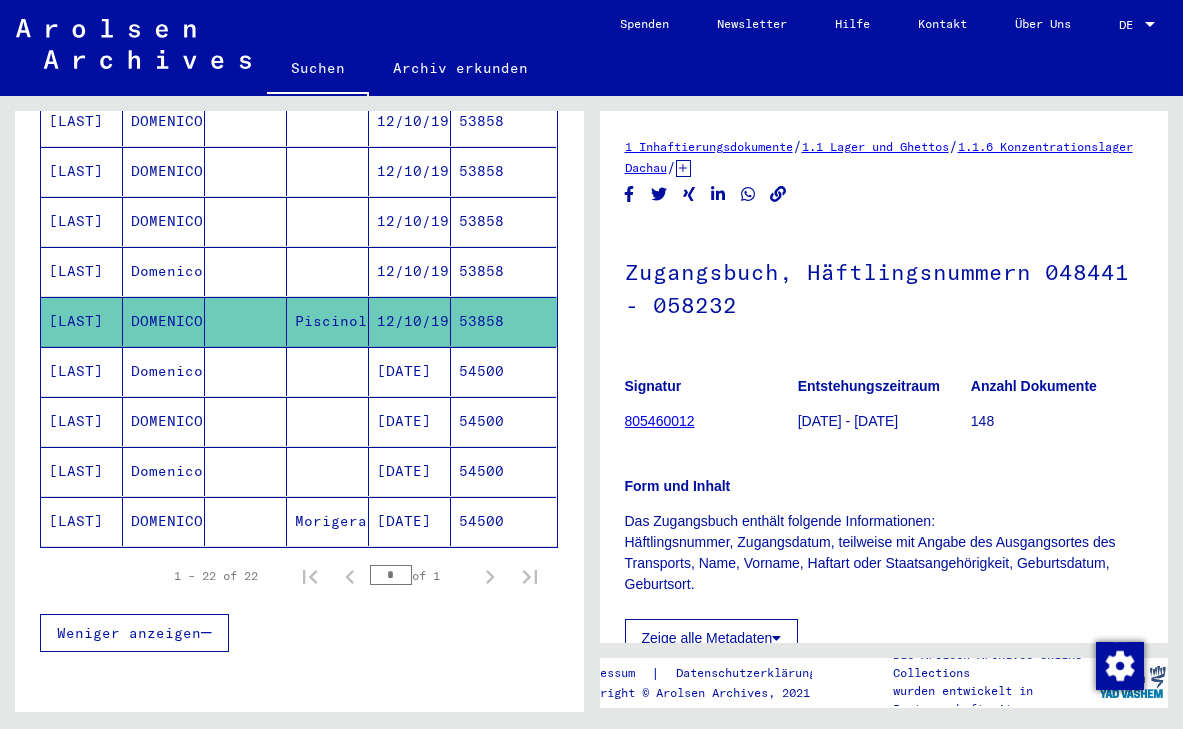 scroll, scrollTop: 0, scrollLeft: 0, axis: both 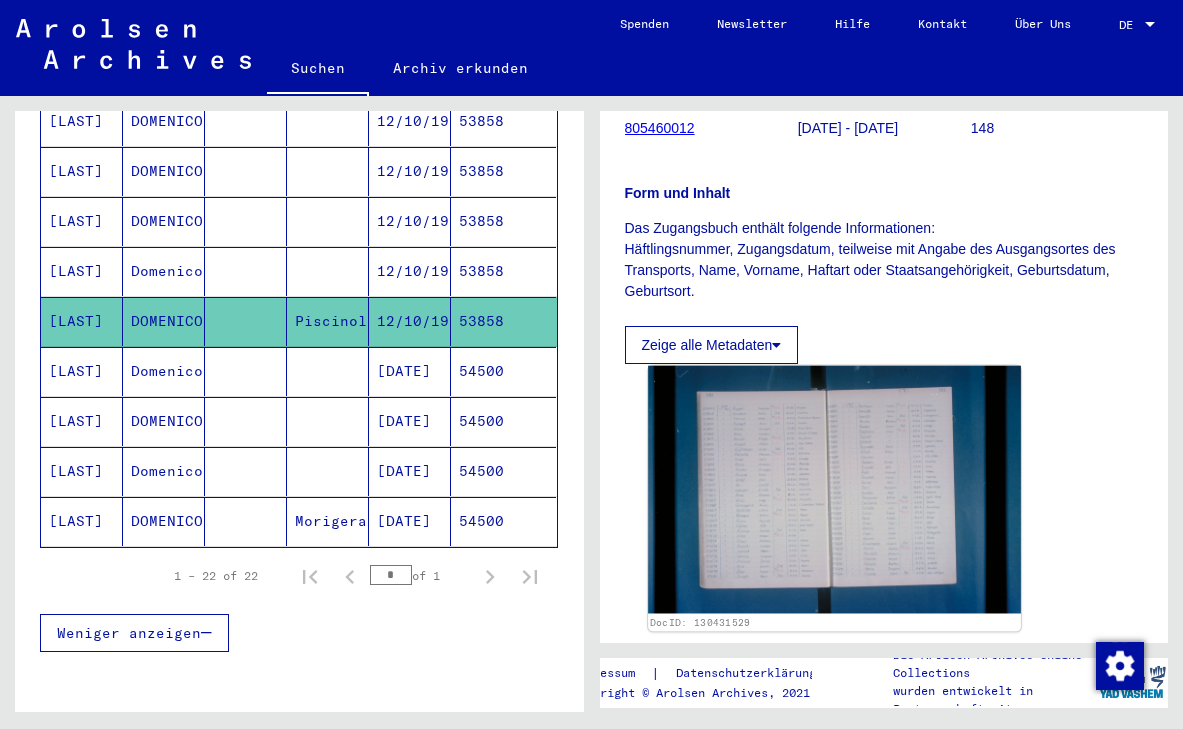 click 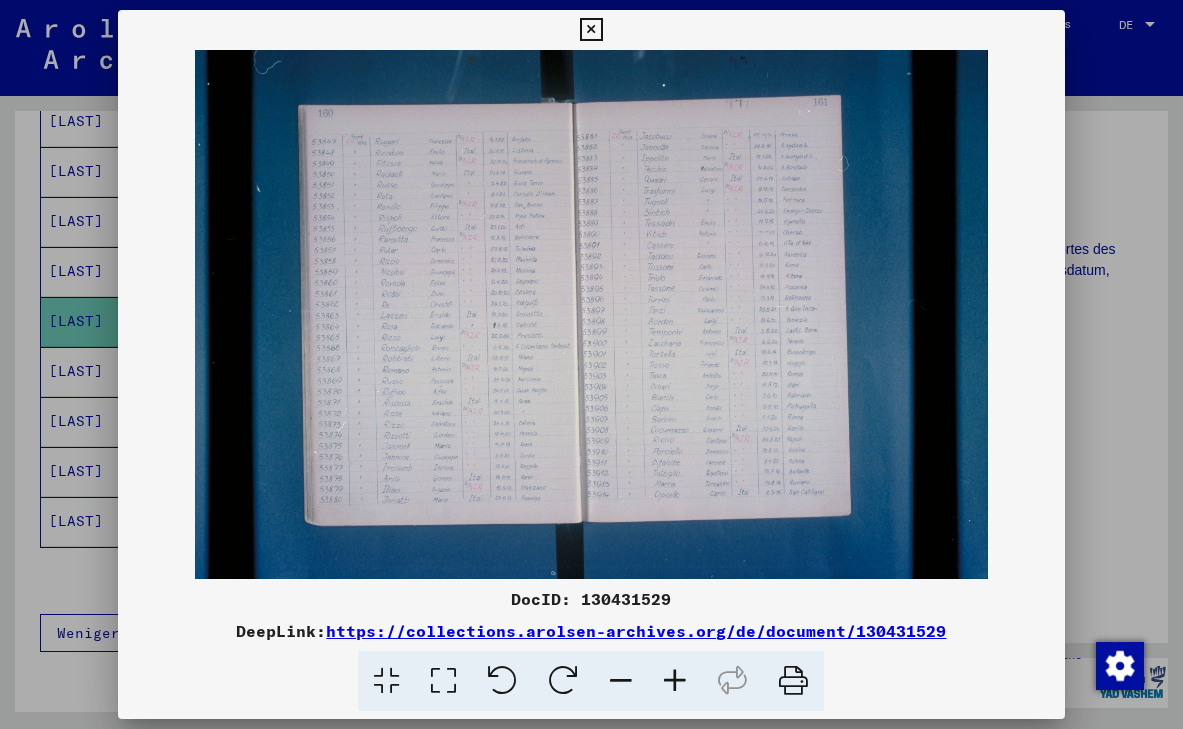 click on "https://collections.arolsen-archives.org/de/document/130431529" at bounding box center [636, 631] 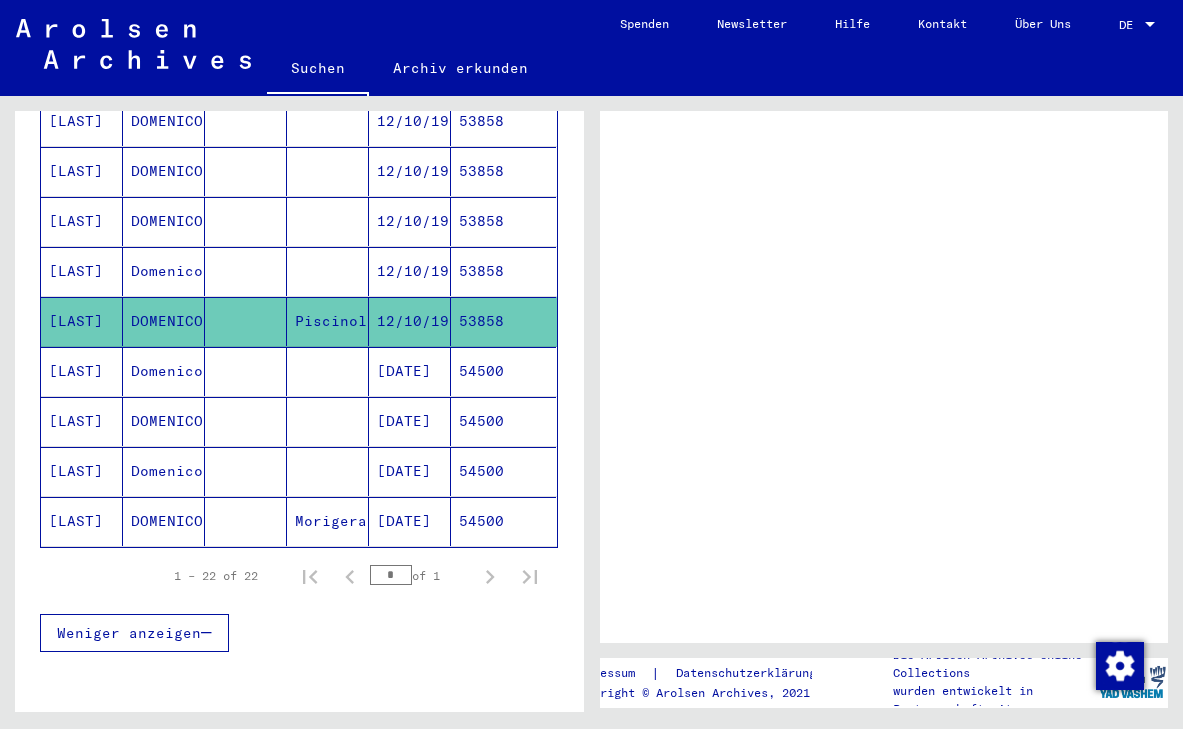 scroll, scrollTop: 0, scrollLeft: 0, axis: both 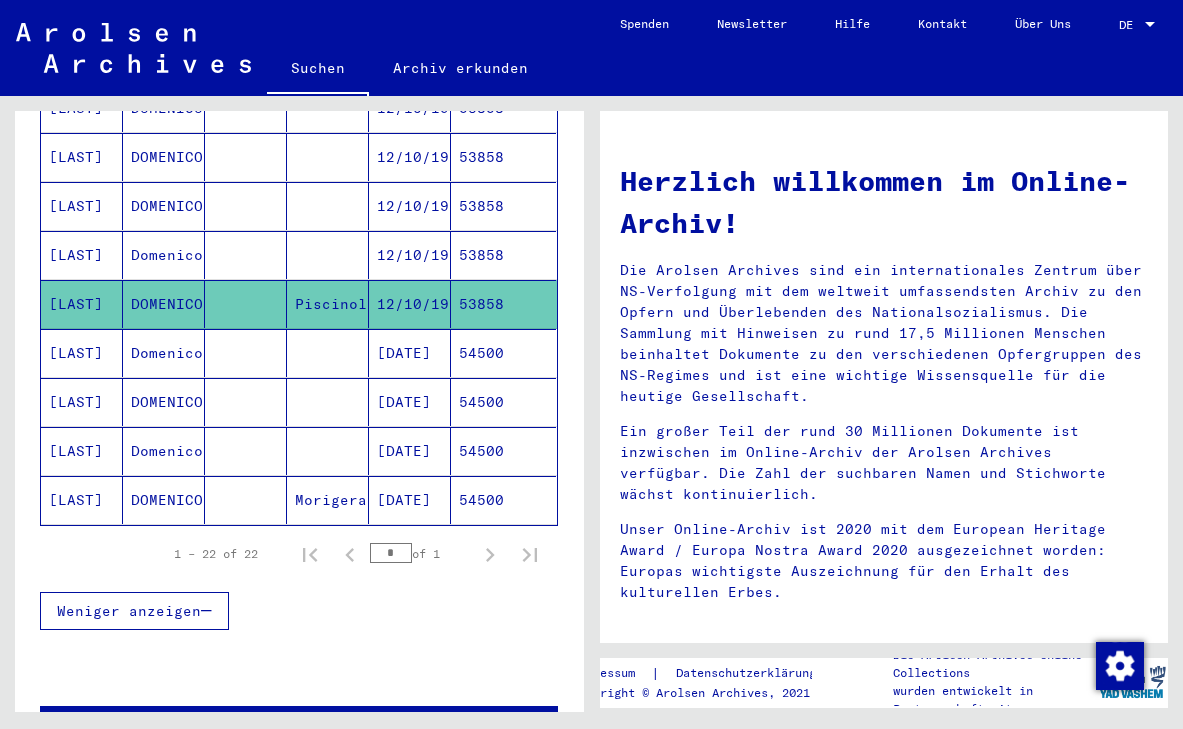 click on "12/10/1923" at bounding box center [410, 304] 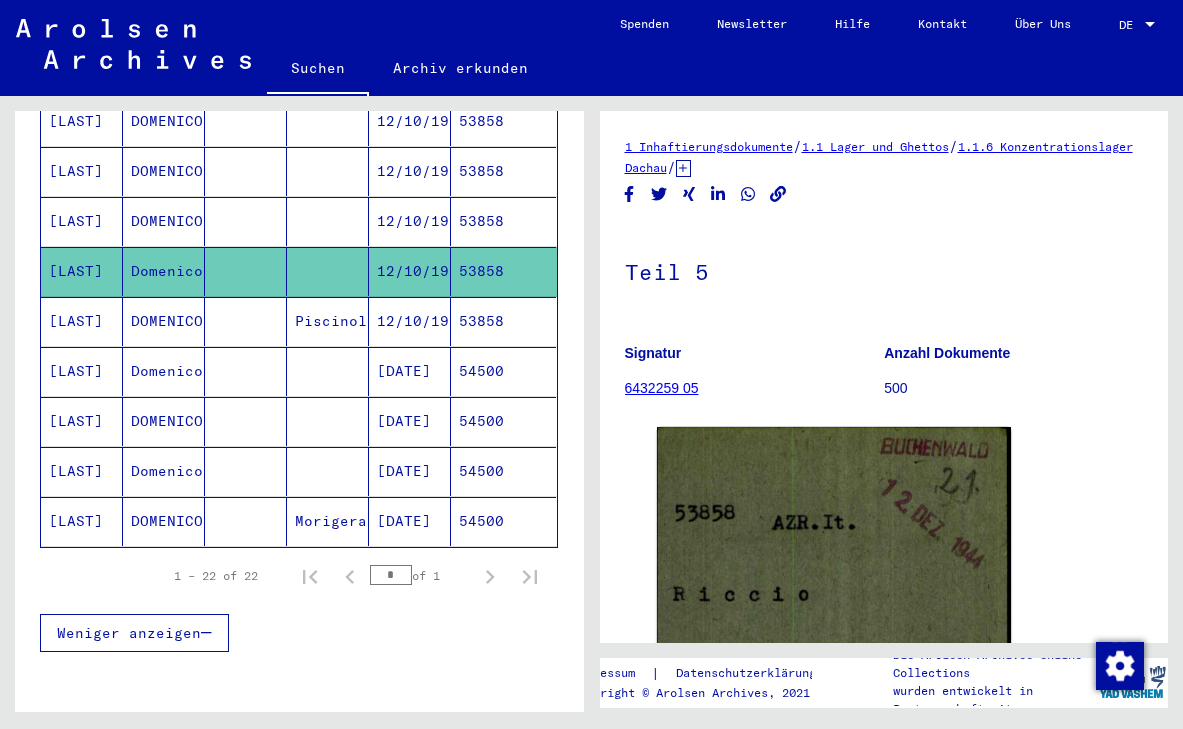scroll, scrollTop: 0, scrollLeft: 0, axis: both 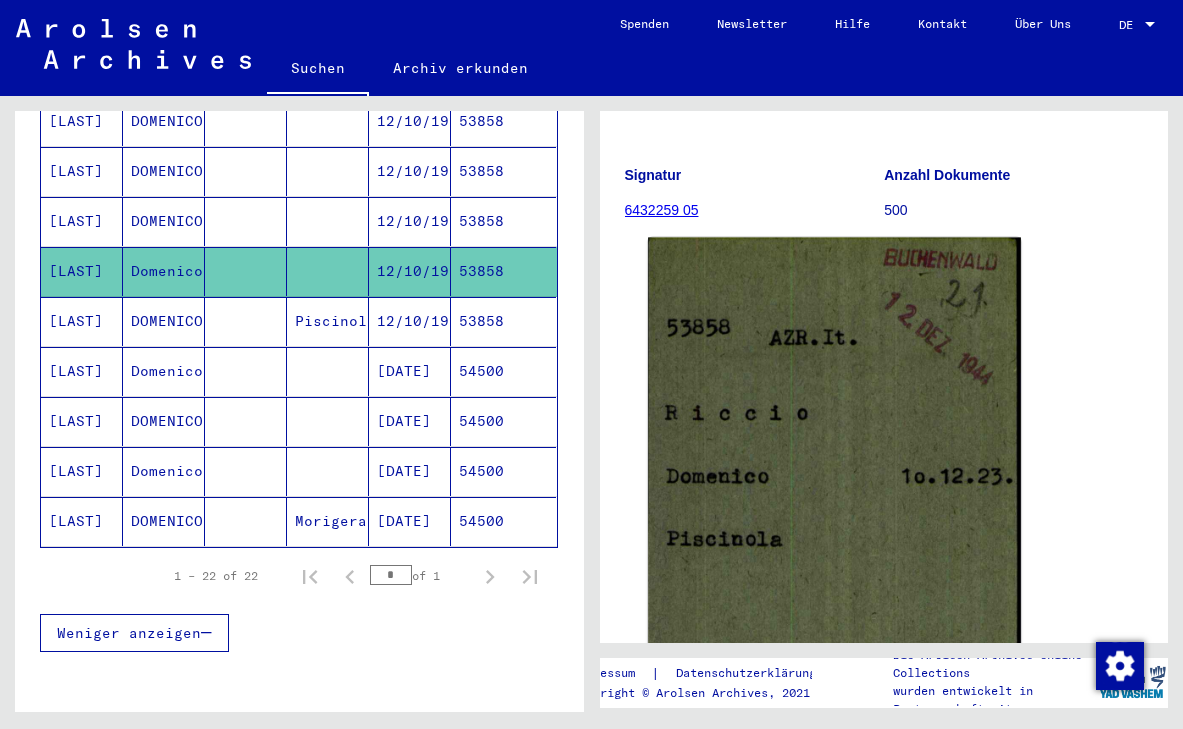 click 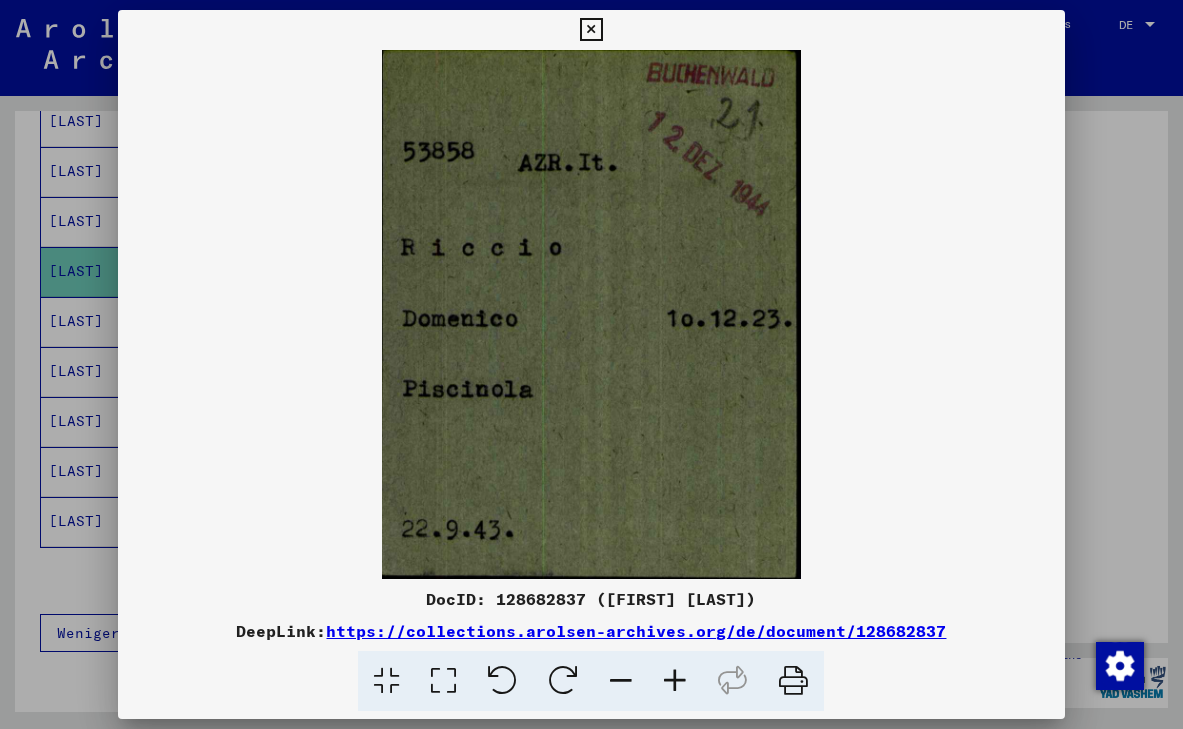 scroll, scrollTop: 0, scrollLeft: 0, axis: both 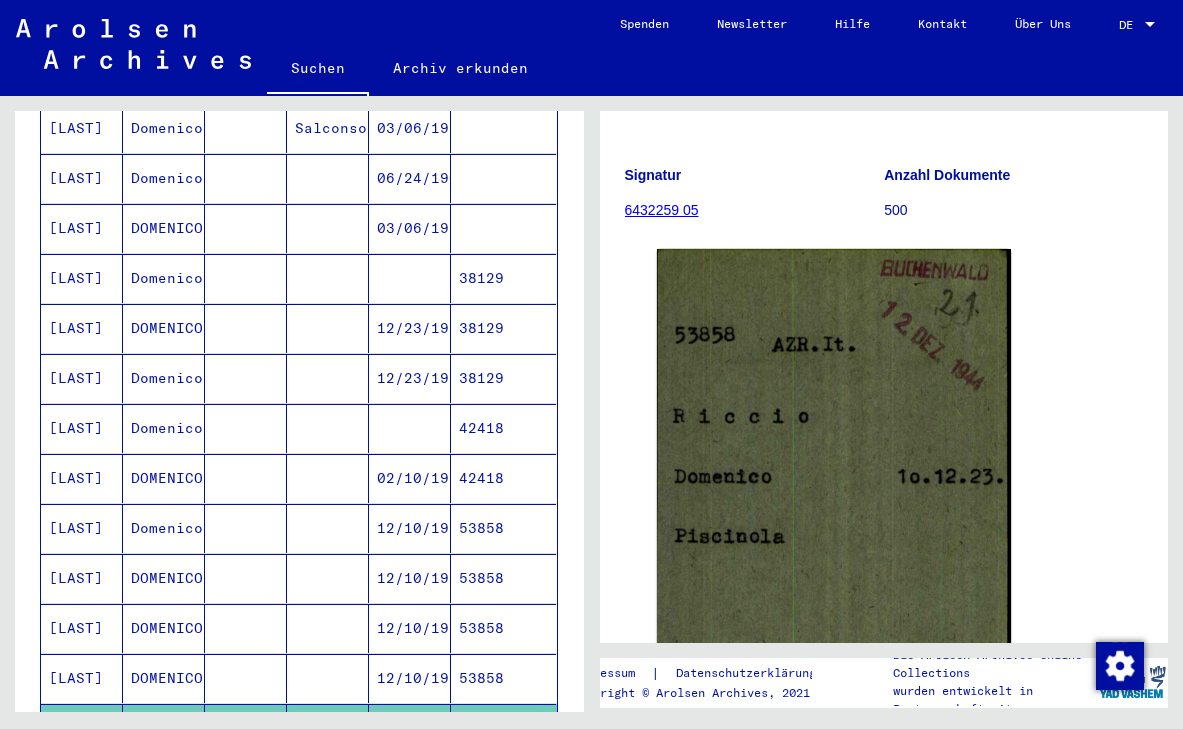 click on "12/10/1923" at bounding box center (410, 578) 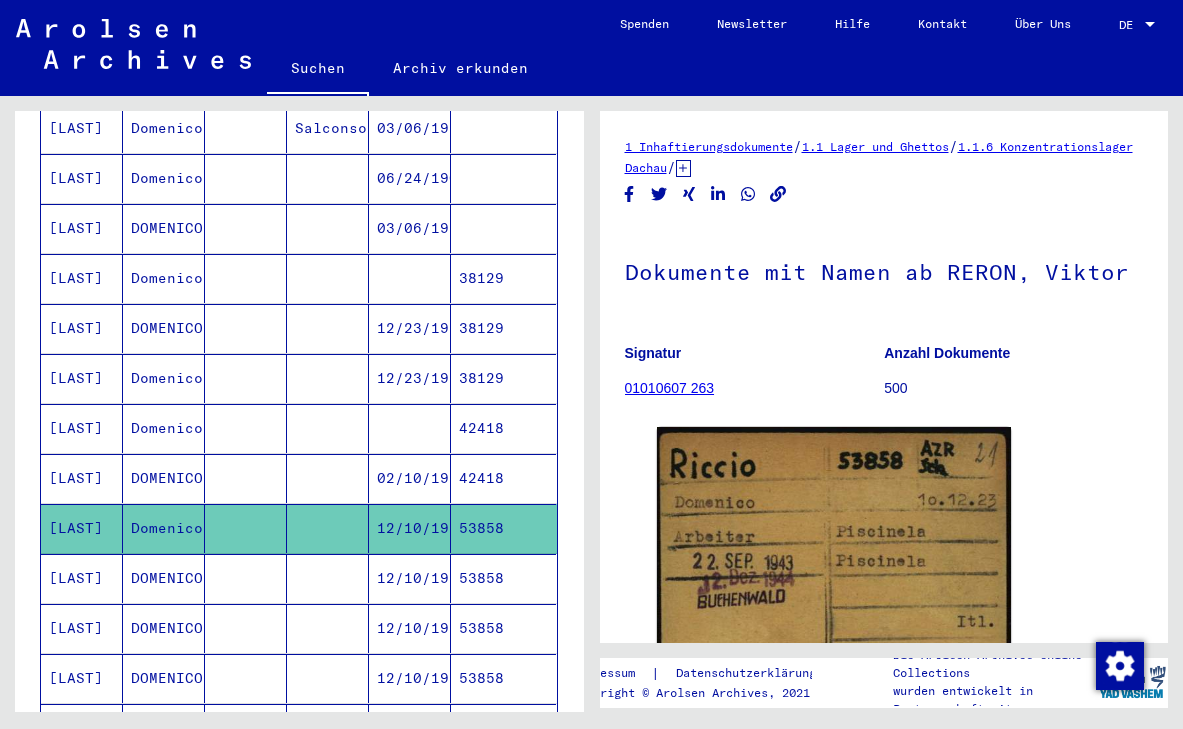 scroll, scrollTop: 0, scrollLeft: 0, axis: both 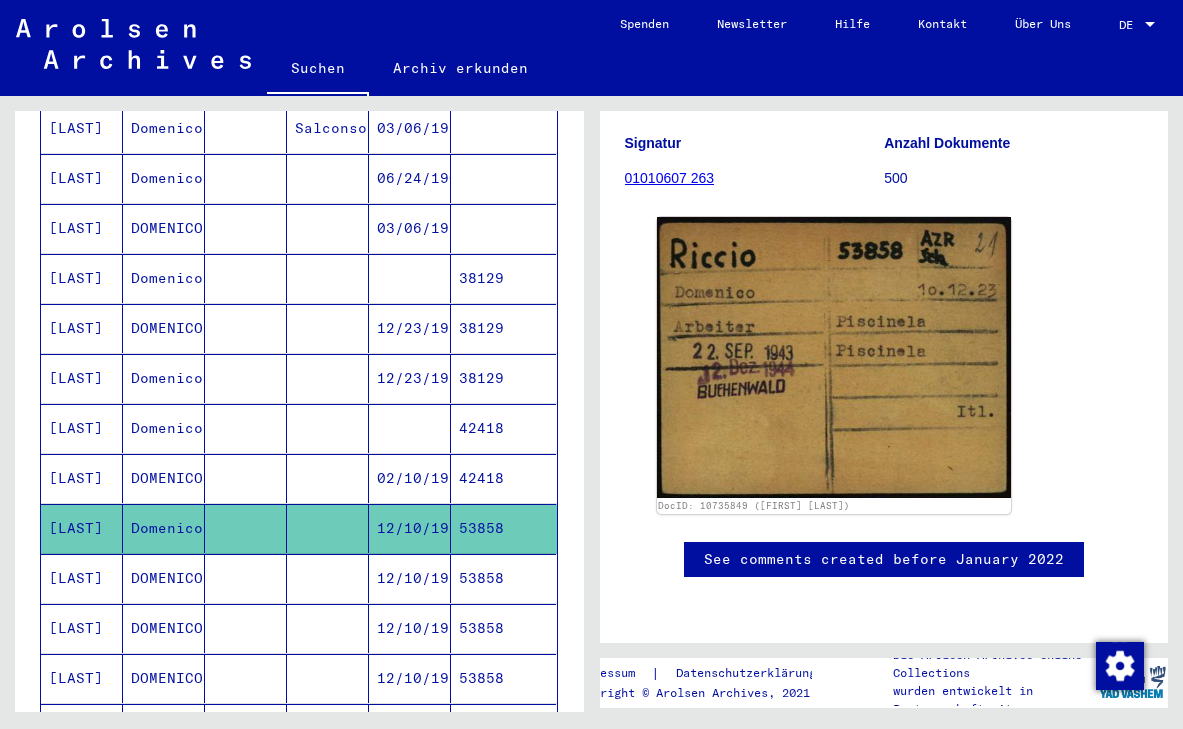 click on "12/10/1923" at bounding box center (410, 628) 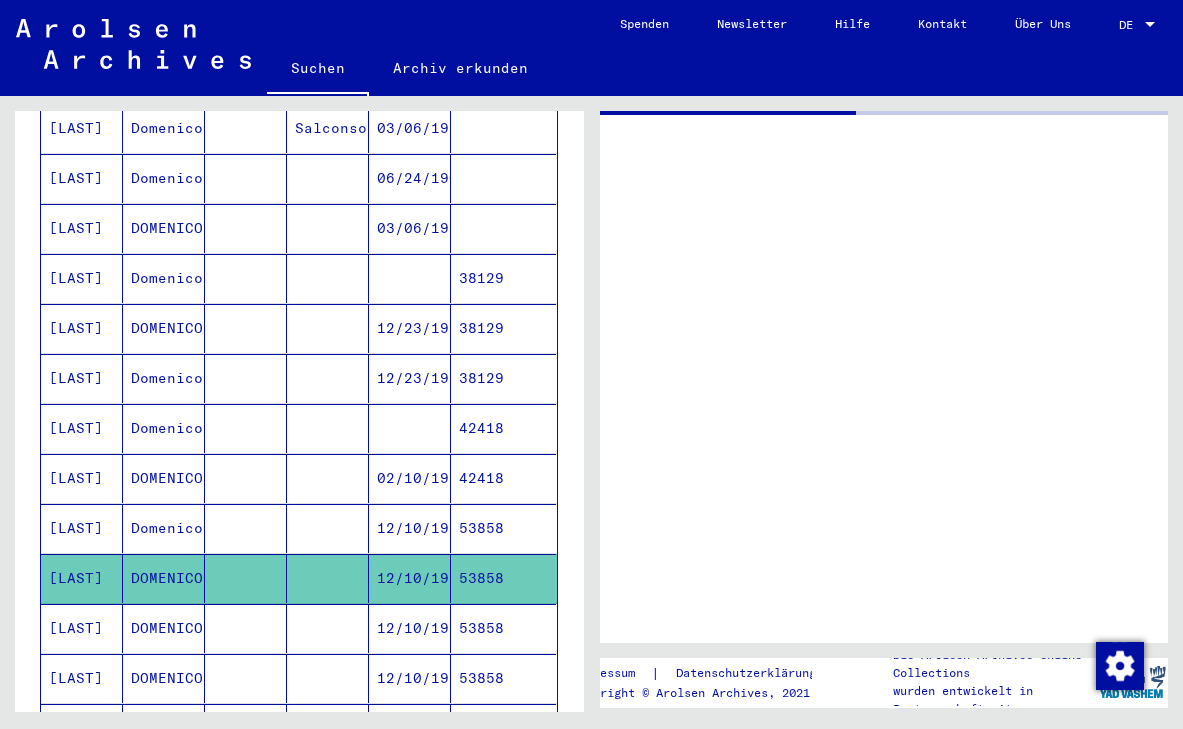 scroll, scrollTop: 0, scrollLeft: 0, axis: both 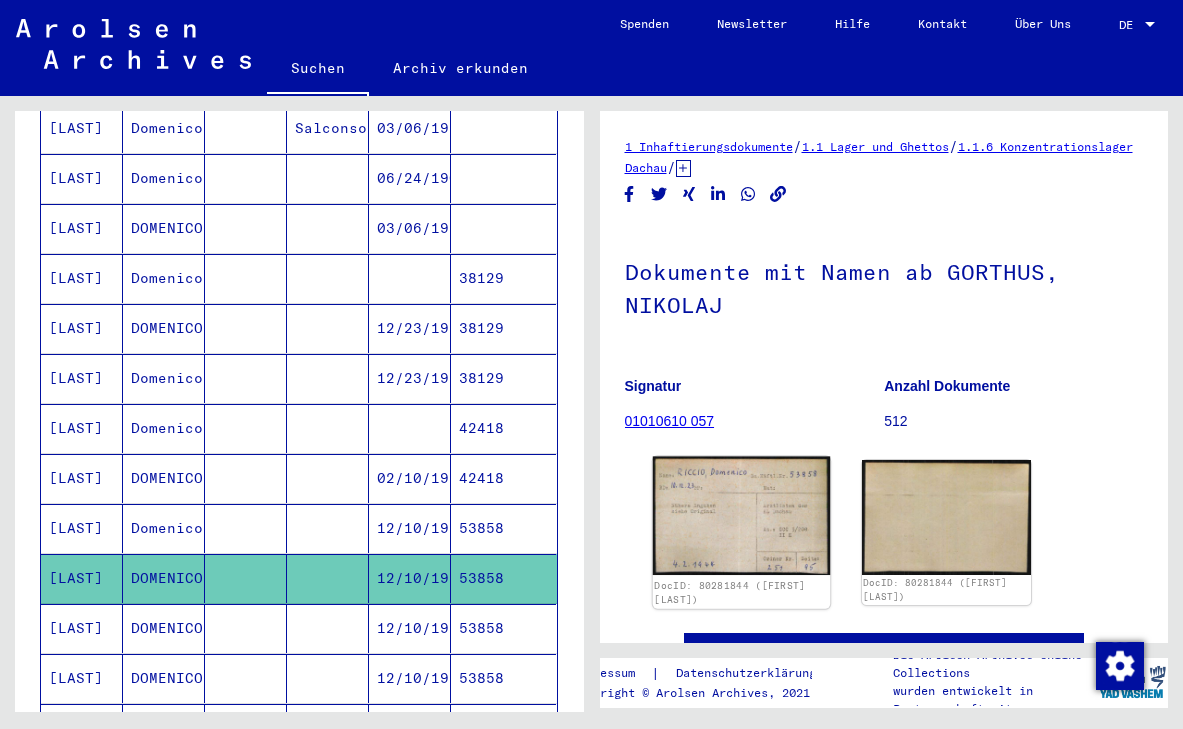 click 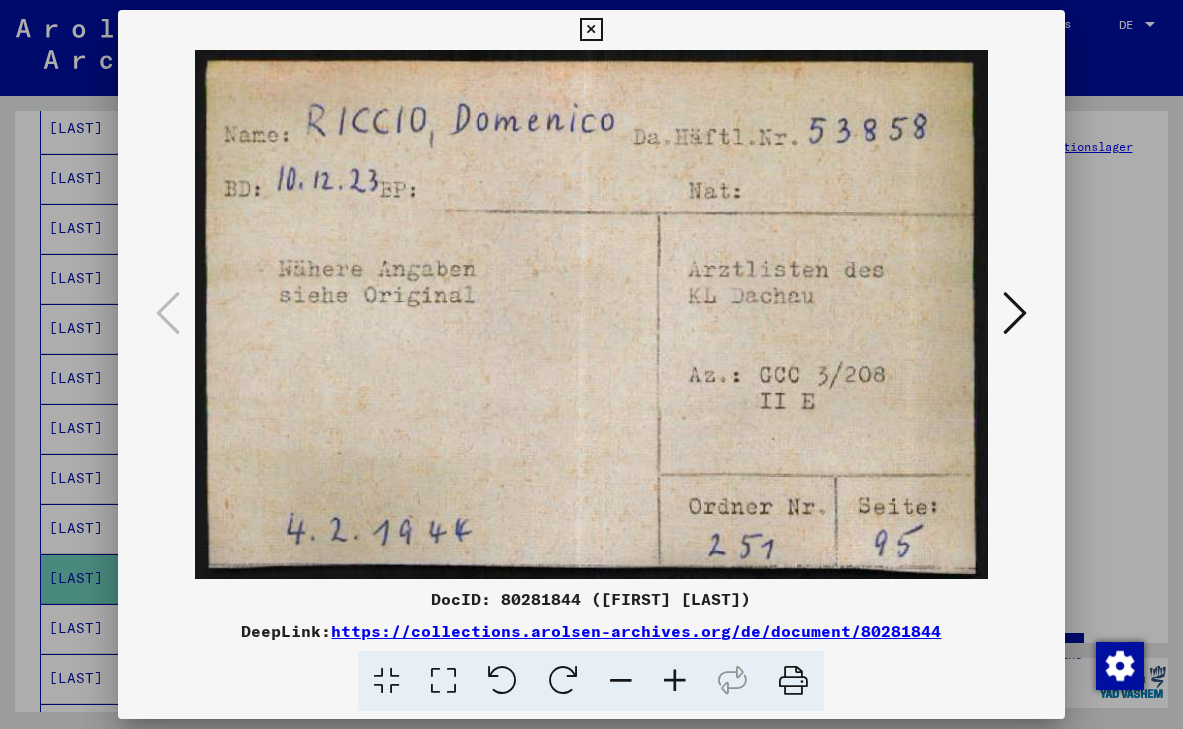 click at bounding box center [1015, 313] 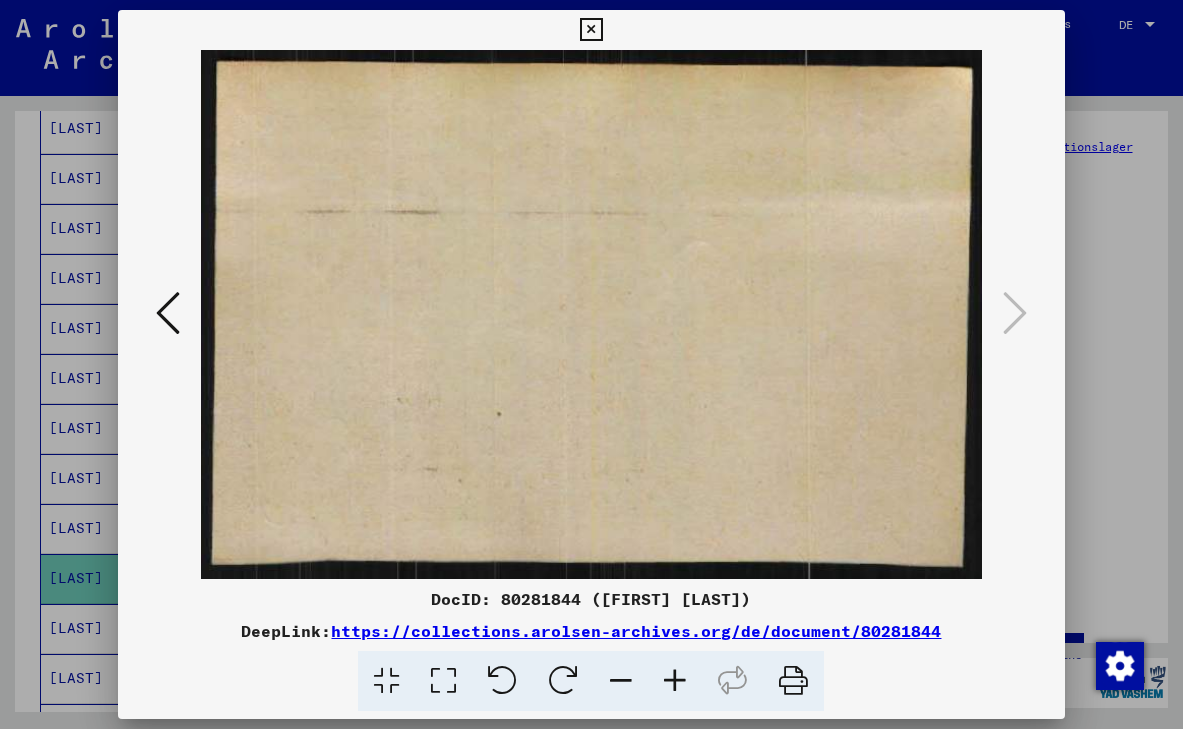 click at bounding box center [591, 30] 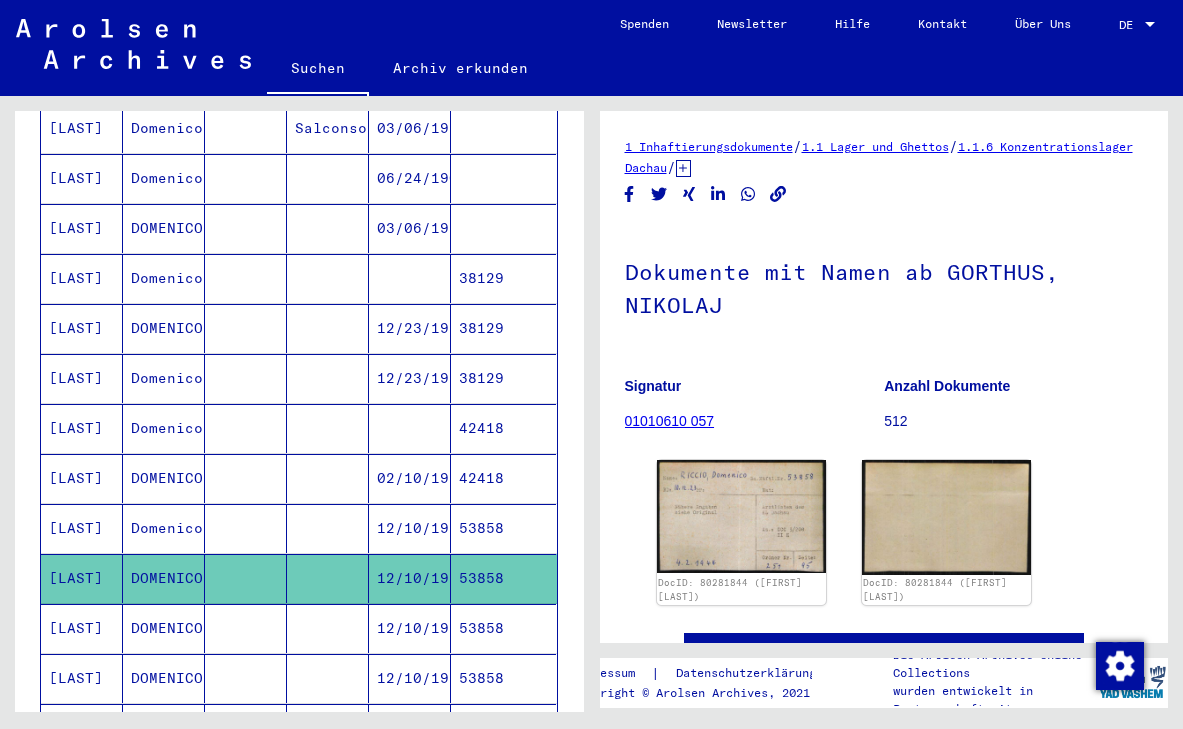 click on "DOMENICO" at bounding box center [164, 678] 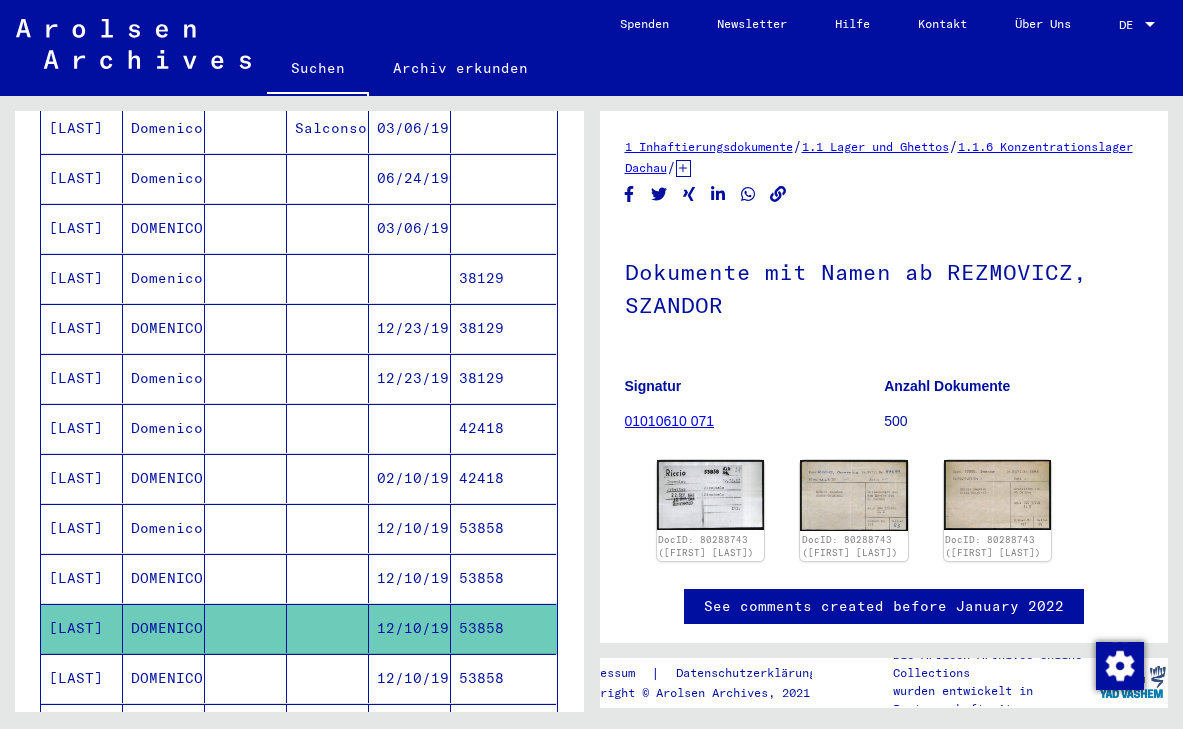 scroll, scrollTop: 0, scrollLeft: 0, axis: both 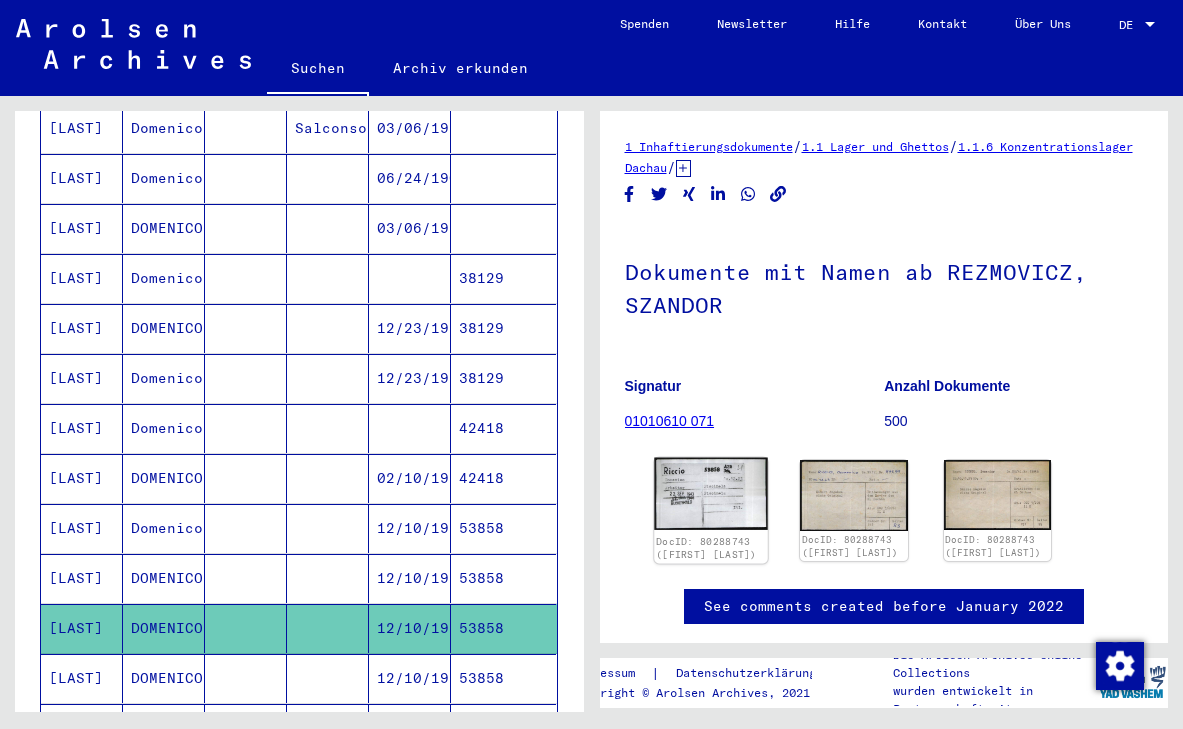 click 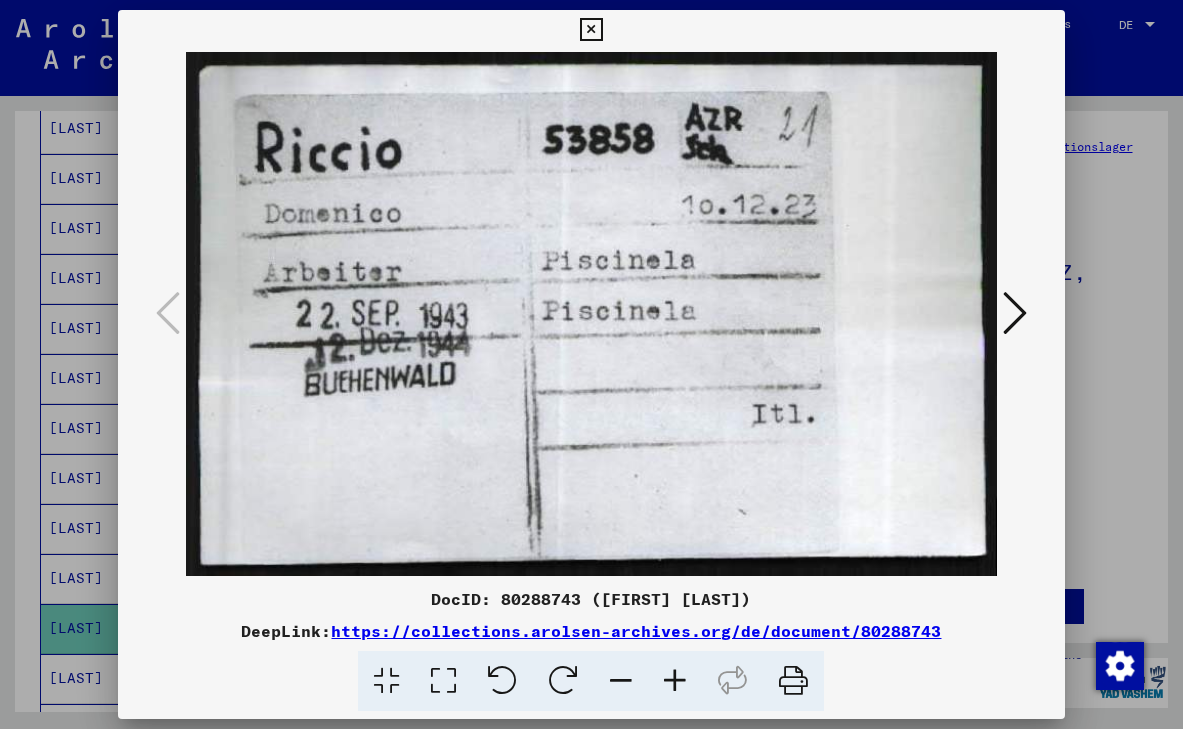 click at bounding box center (1015, 313) 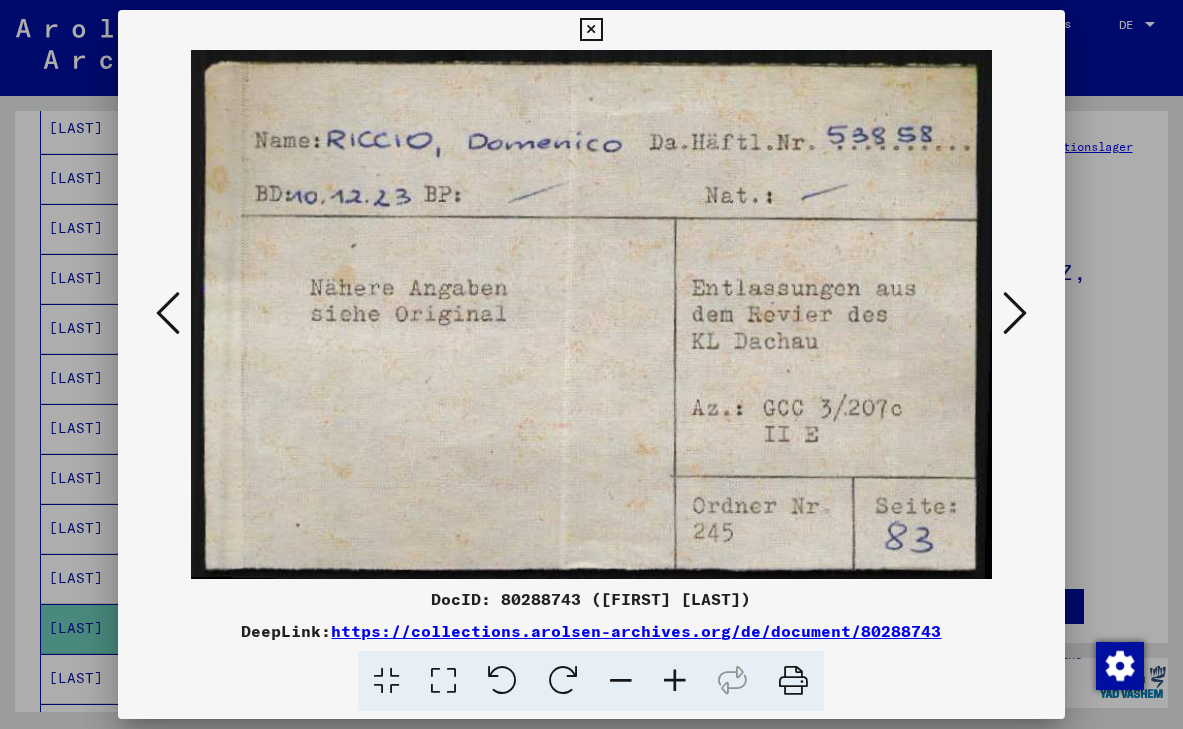 click at bounding box center [1015, 313] 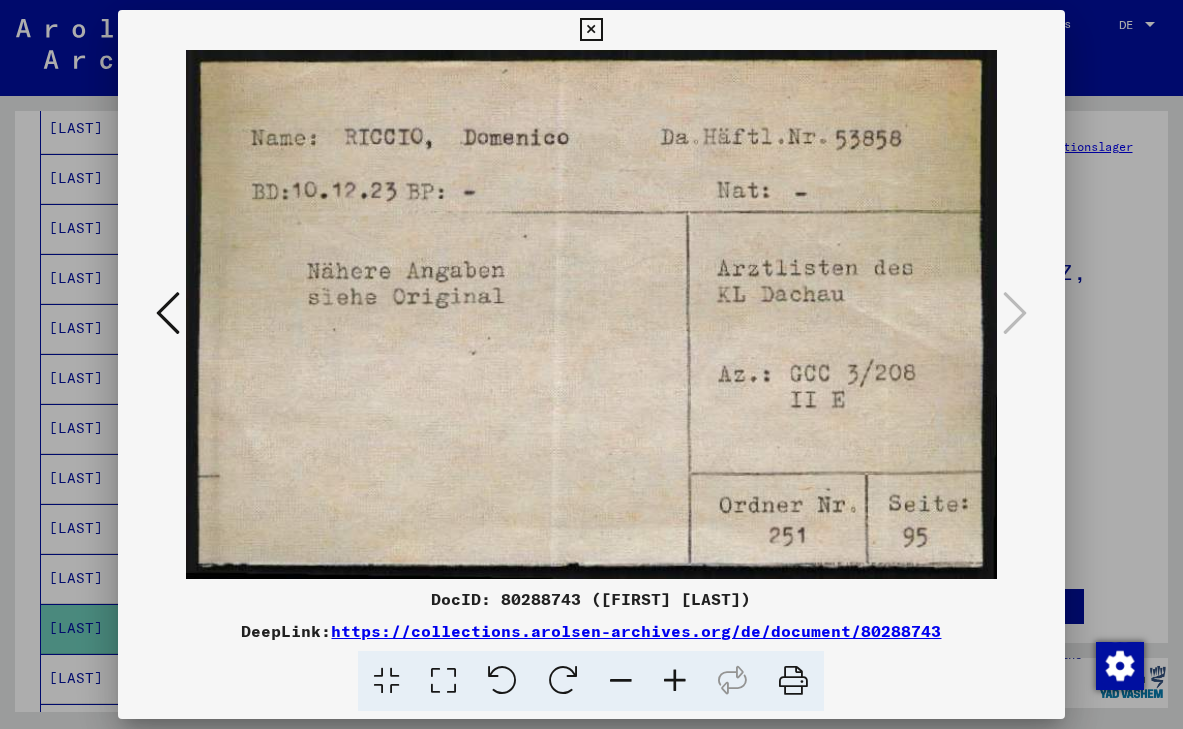 click at bounding box center (591, 30) 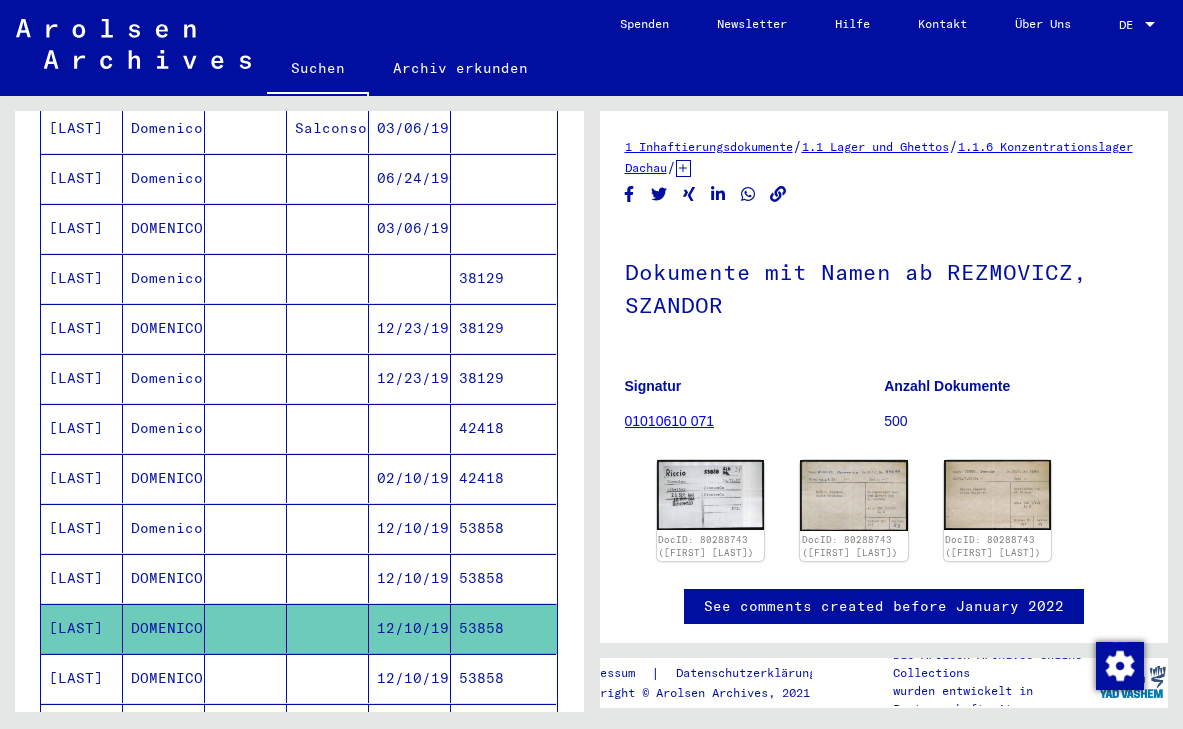 click on "DOMENICO" at bounding box center [164, 728] 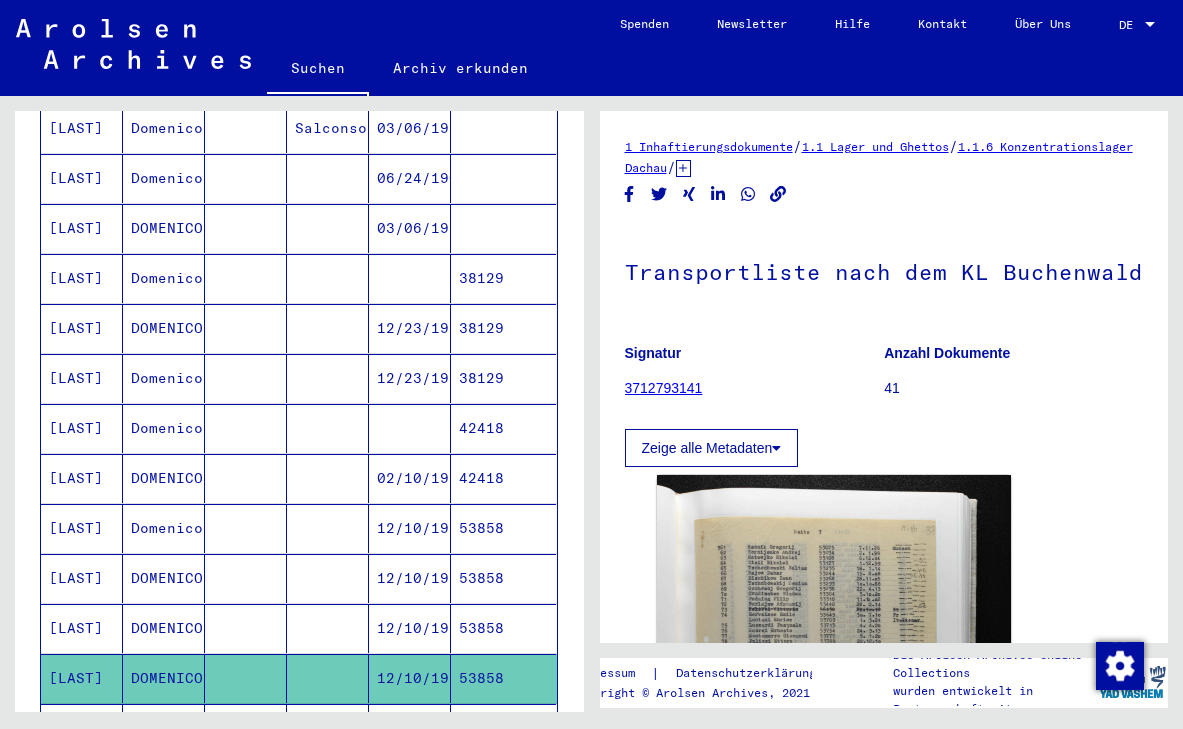 scroll, scrollTop: 0, scrollLeft: 0, axis: both 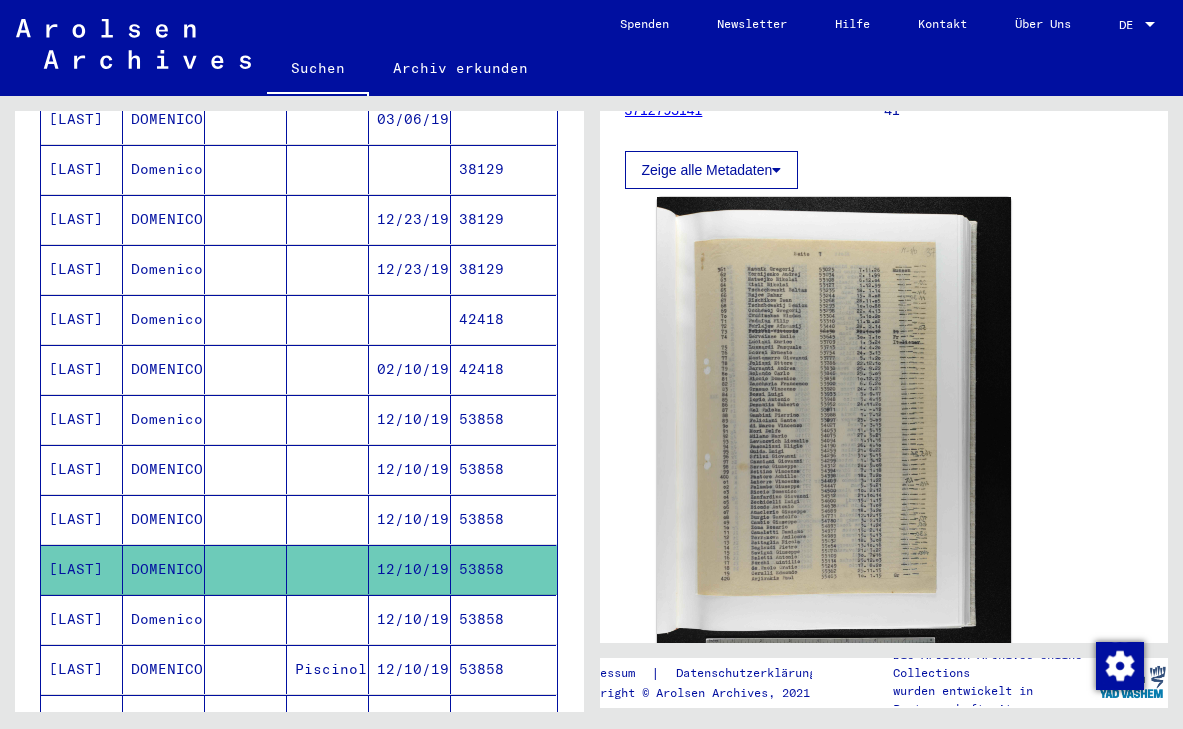 click on "Domenico" at bounding box center [164, 669] 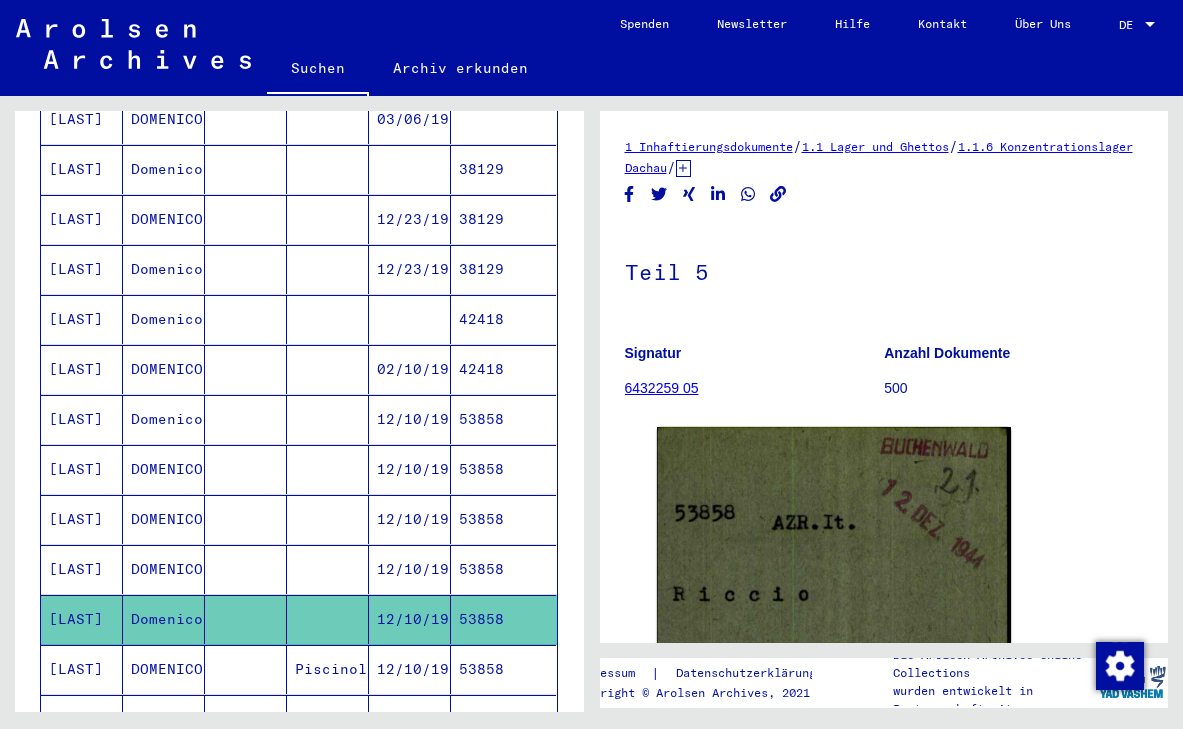 scroll, scrollTop: 0, scrollLeft: 0, axis: both 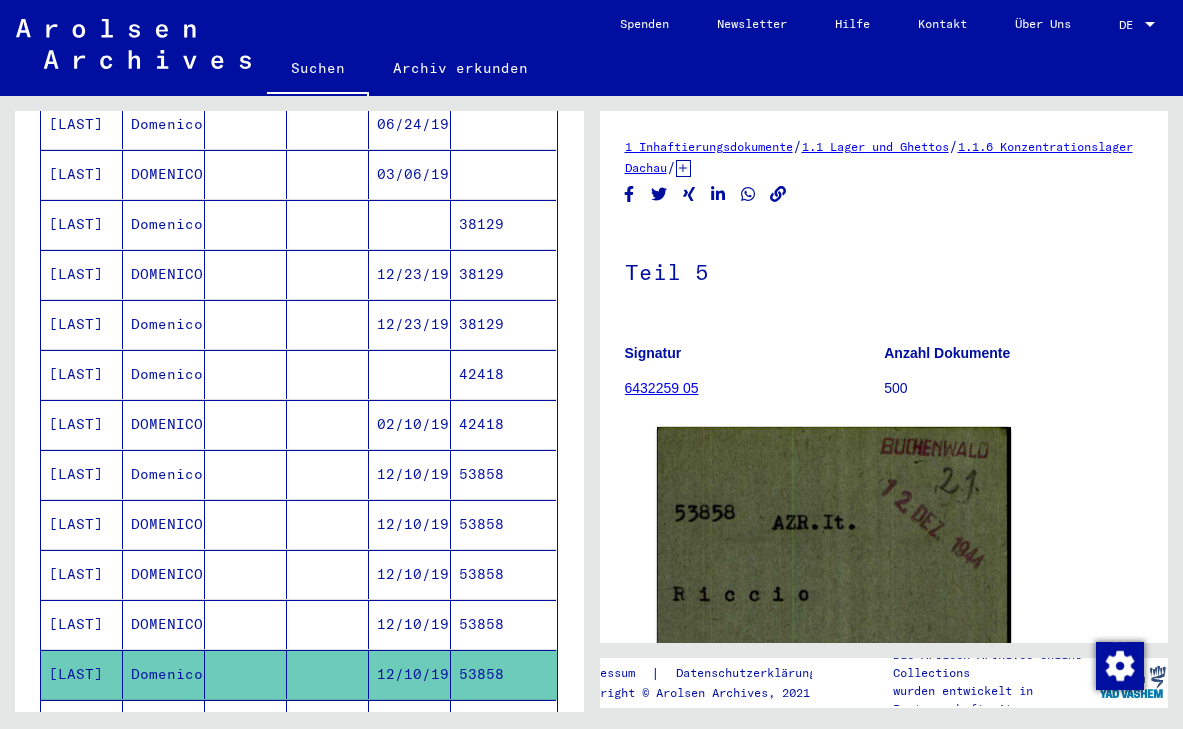 click on "Domenico" at bounding box center [164, 524] 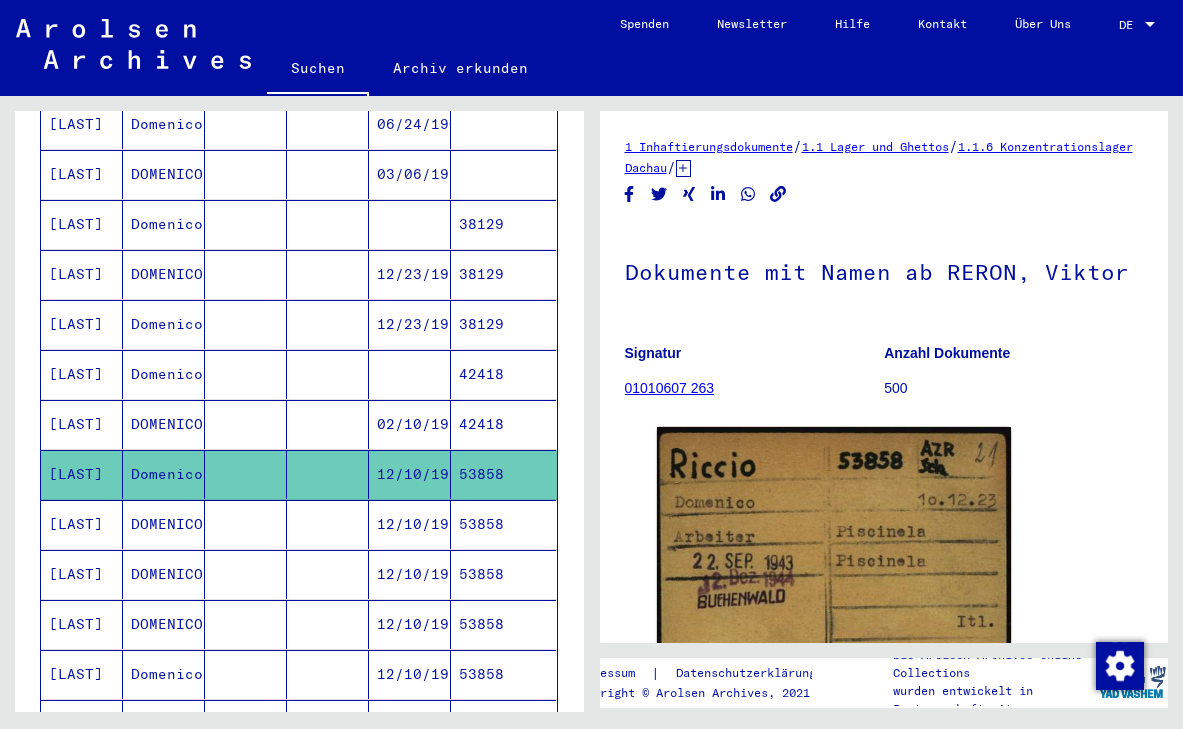 scroll, scrollTop: 0, scrollLeft: 0, axis: both 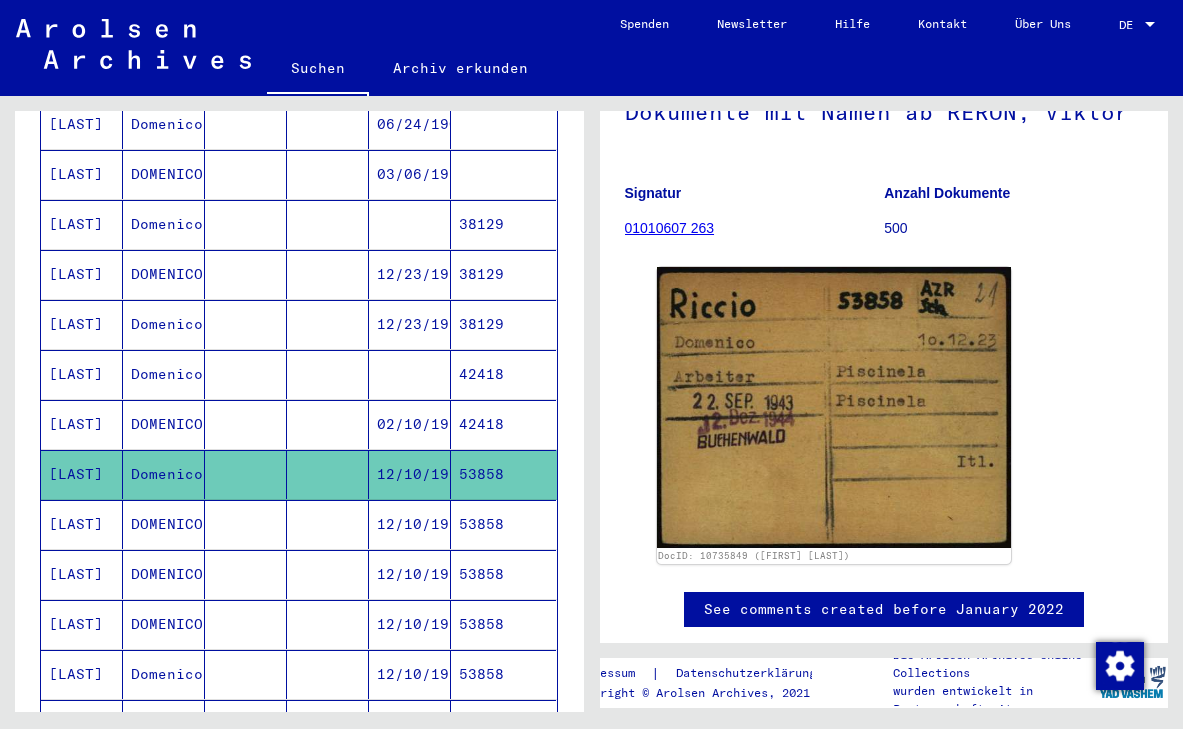 click on "DOMENICO" at bounding box center (164, 574) 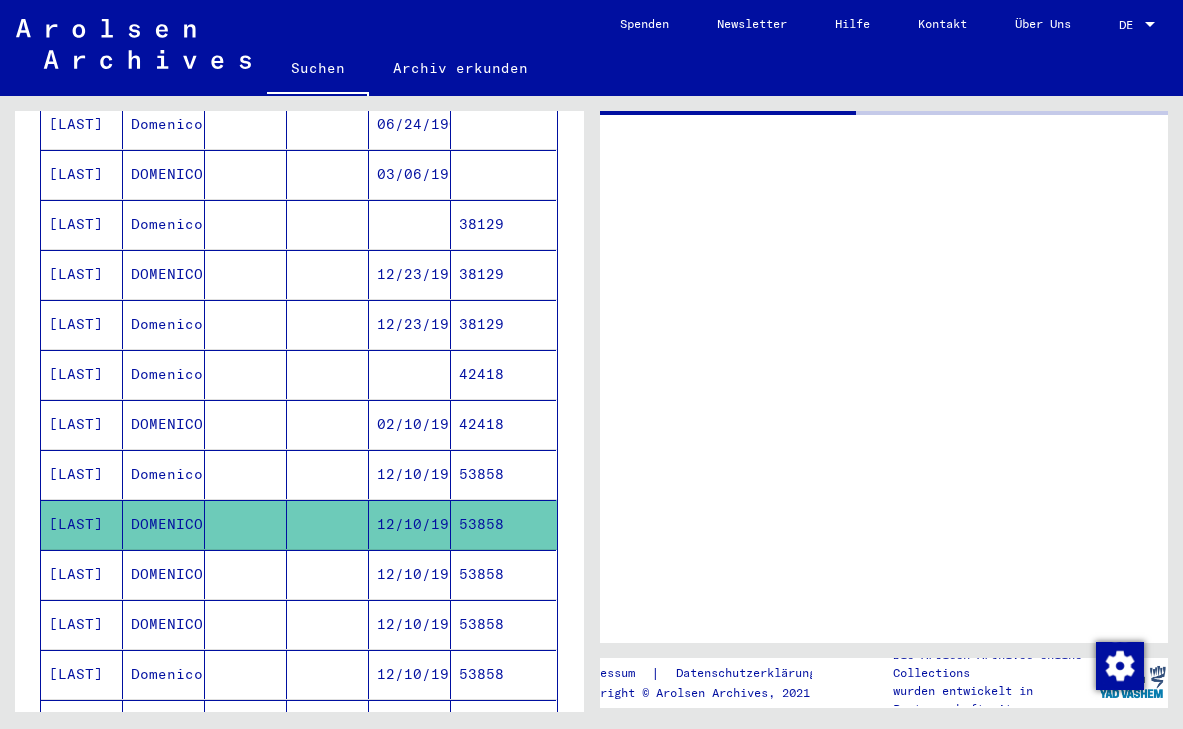 scroll, scrollTop: 0, scrollLeft: 0, axis: both 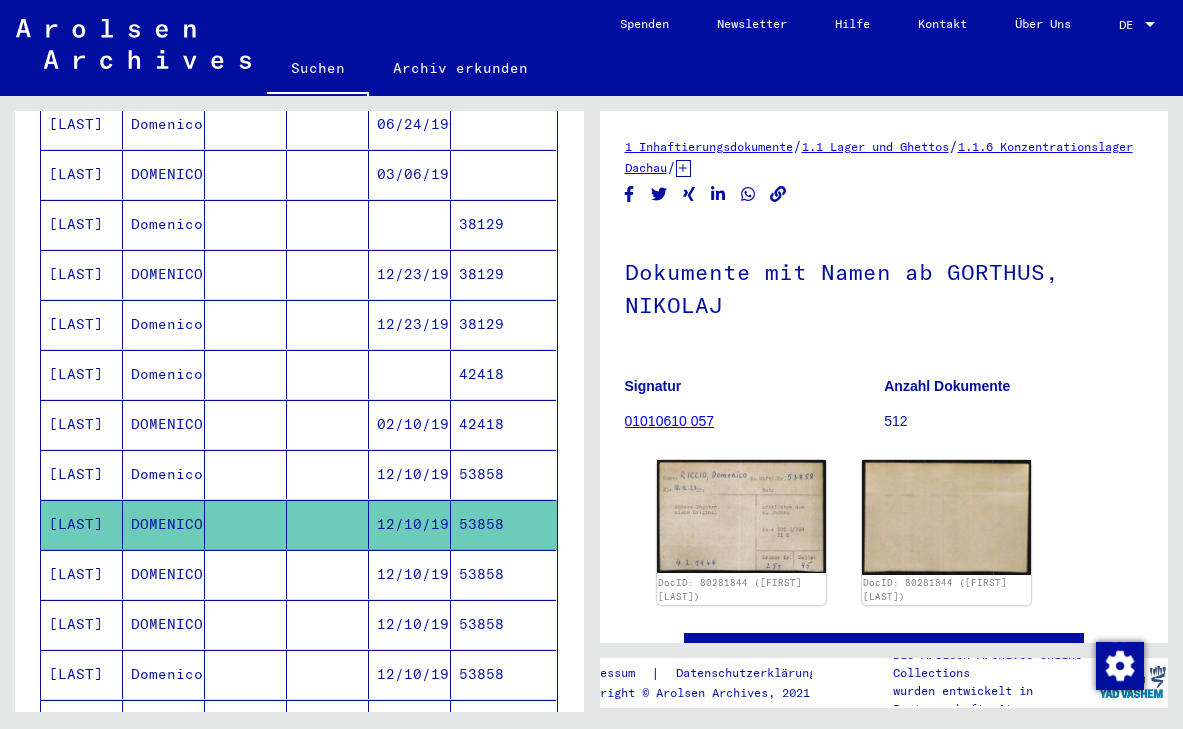 click on "DOMENICO" at bounding box center (164, 624) 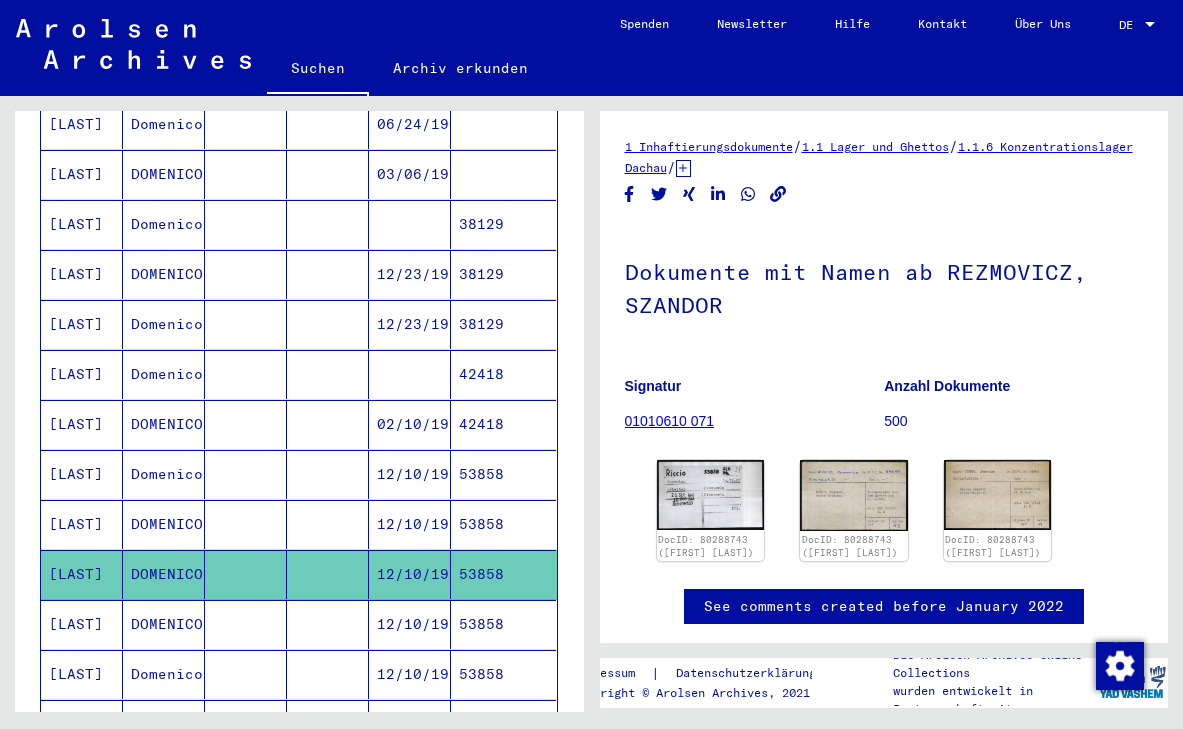 scroll, scrollTop: 0, scrollLeft: 0, axis: both 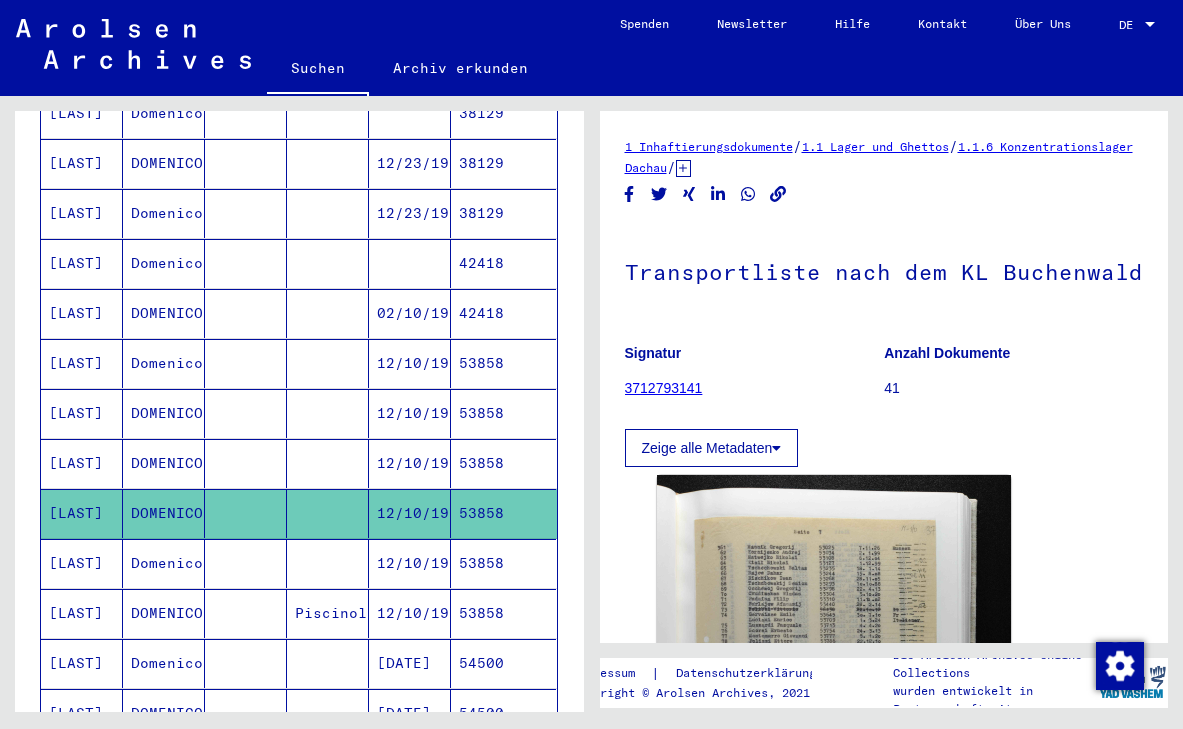 click on "DOMENICO" at bounding box center (164, 663) 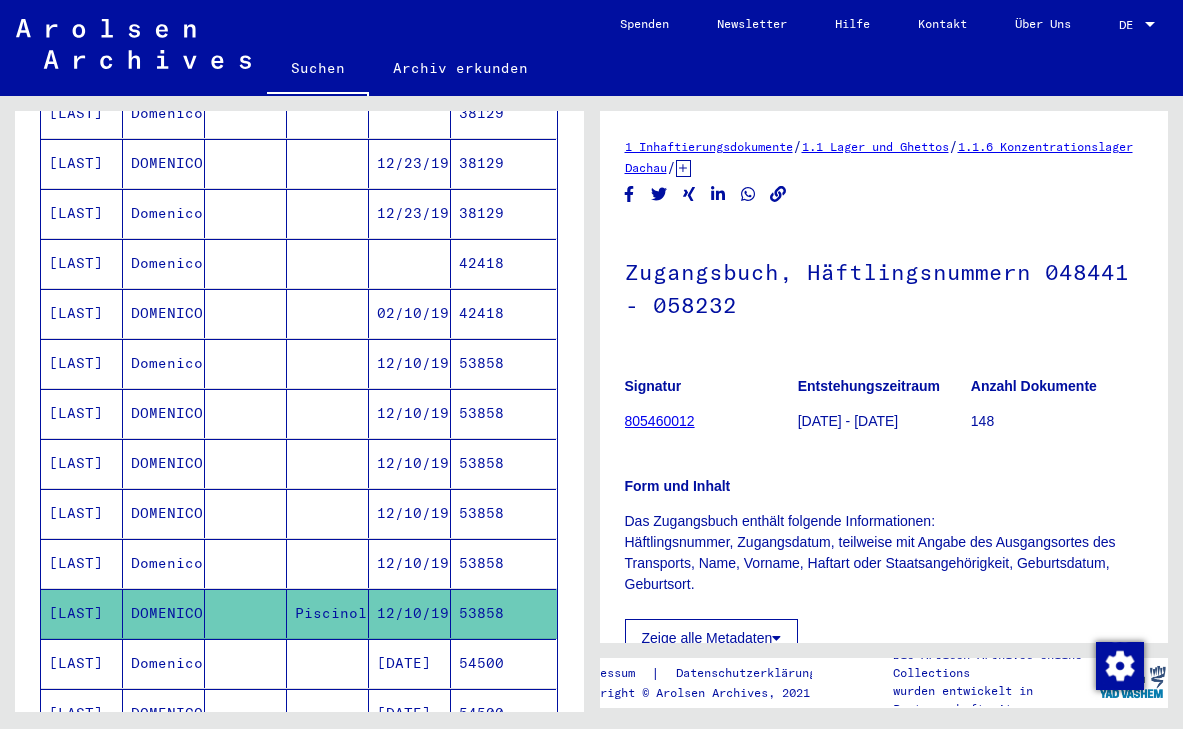 scroll, scrollTop: 0, scrollLeft: 0, axis: both 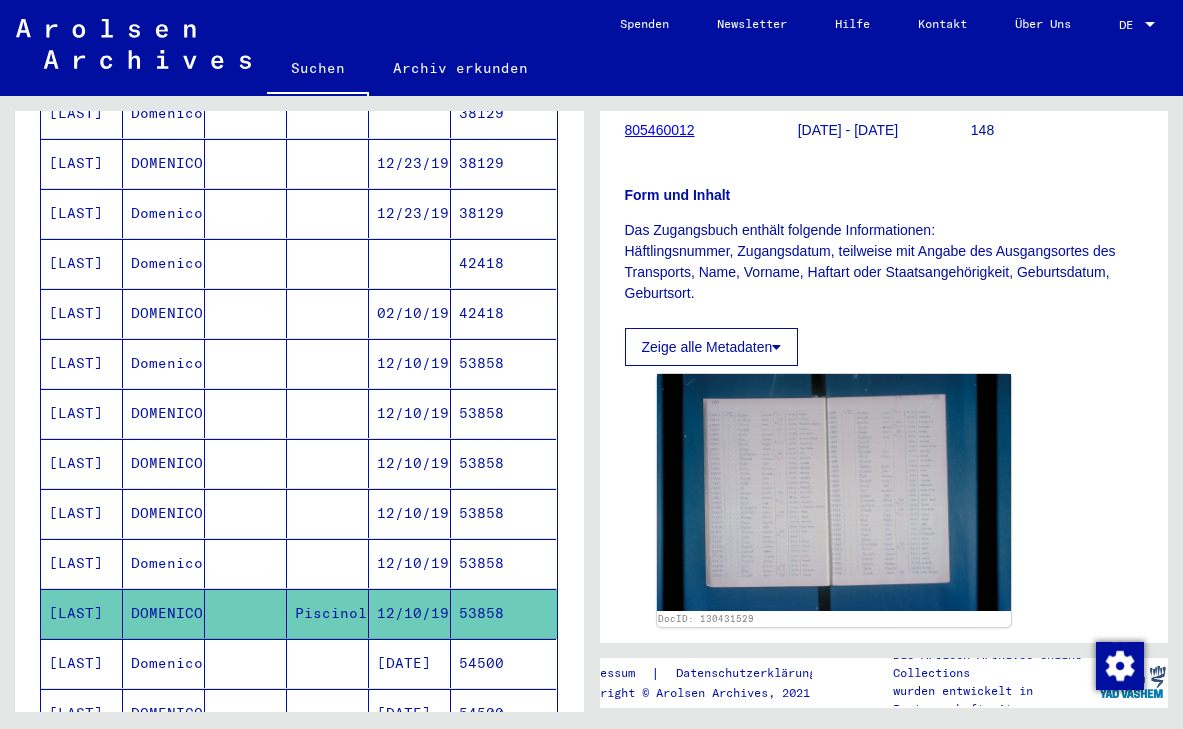 click on "Domenico" at bounding box center [164, 613] 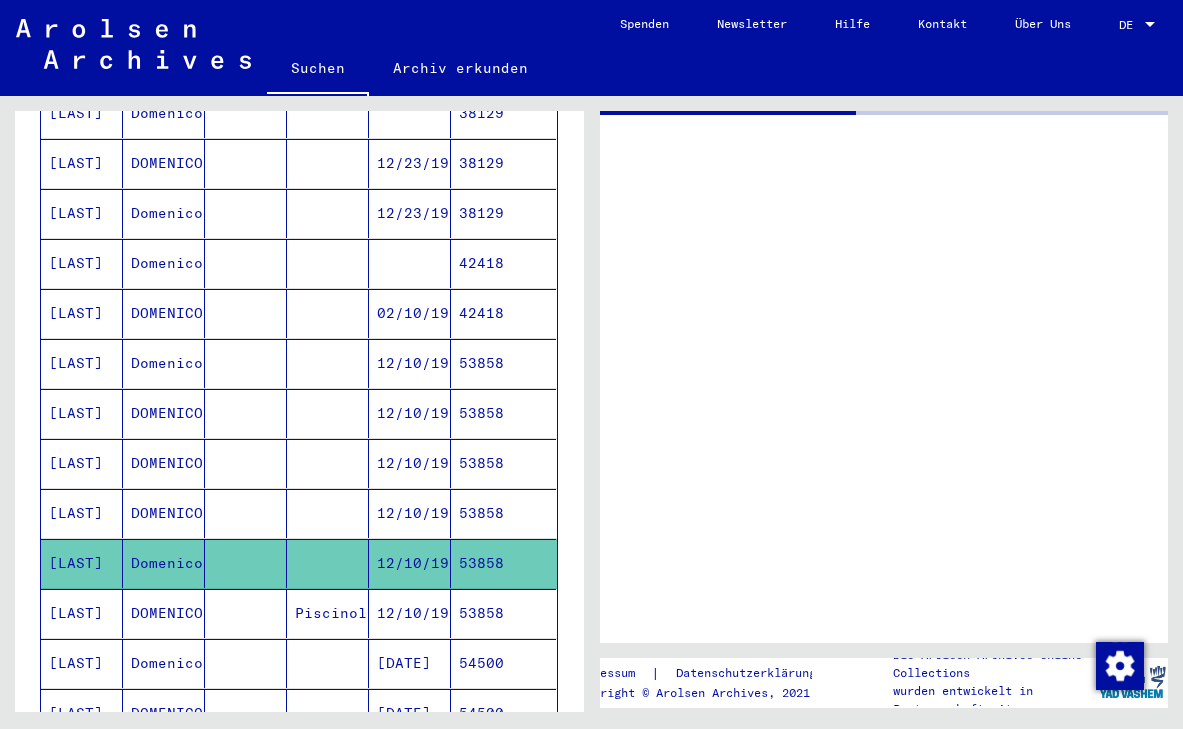 scroll, scrollTop: 0, scrollLeft: 0, axis: both 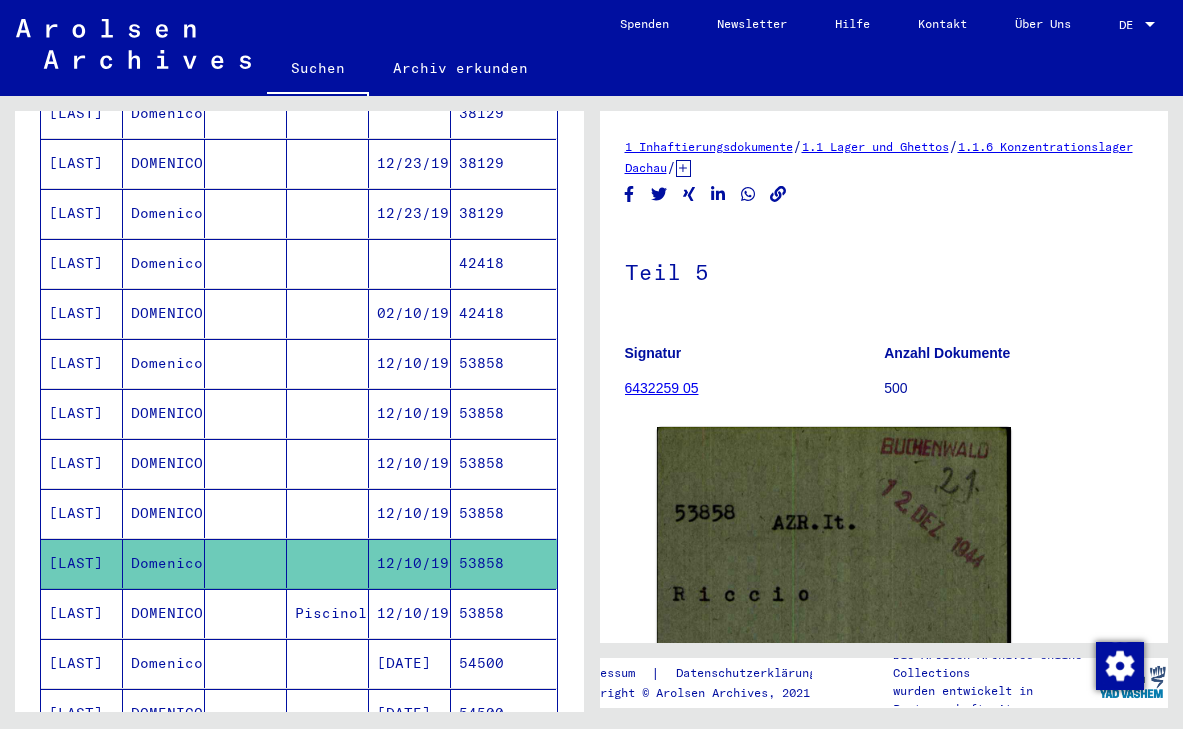click on "Domenico" at bounding box center (164, 413) 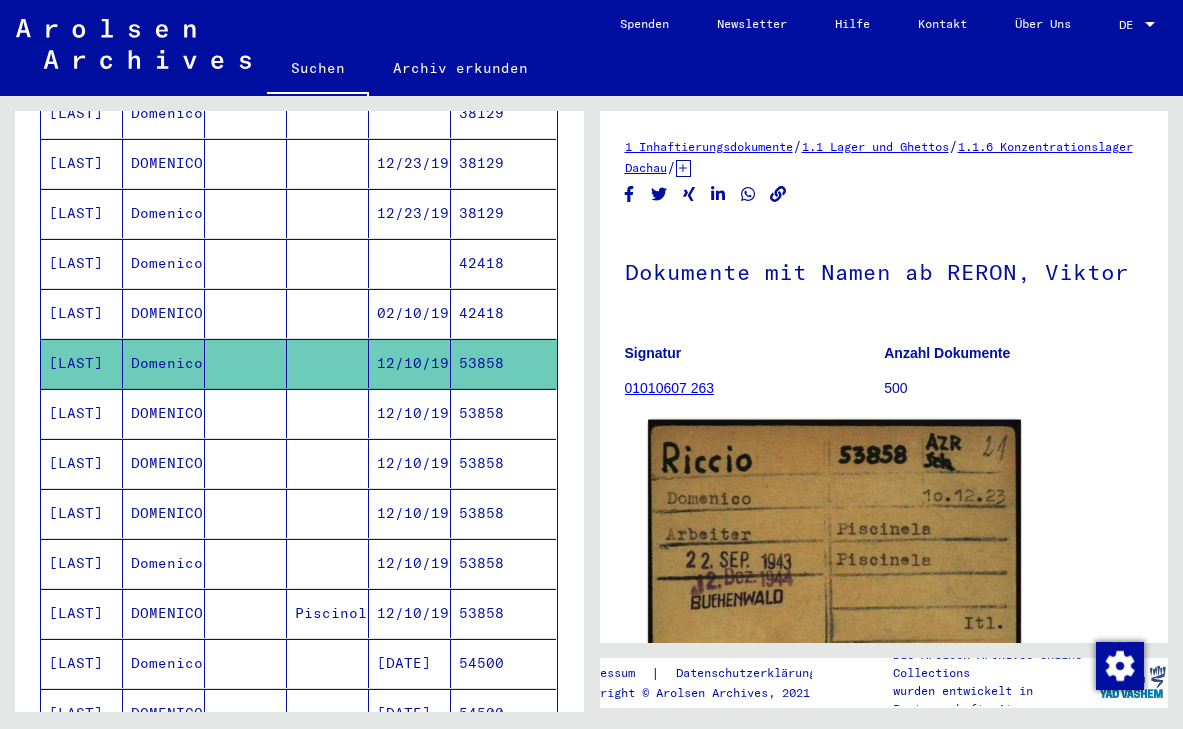 scroll, scrollTop: 0, scrollLeft: 0, axis: both 